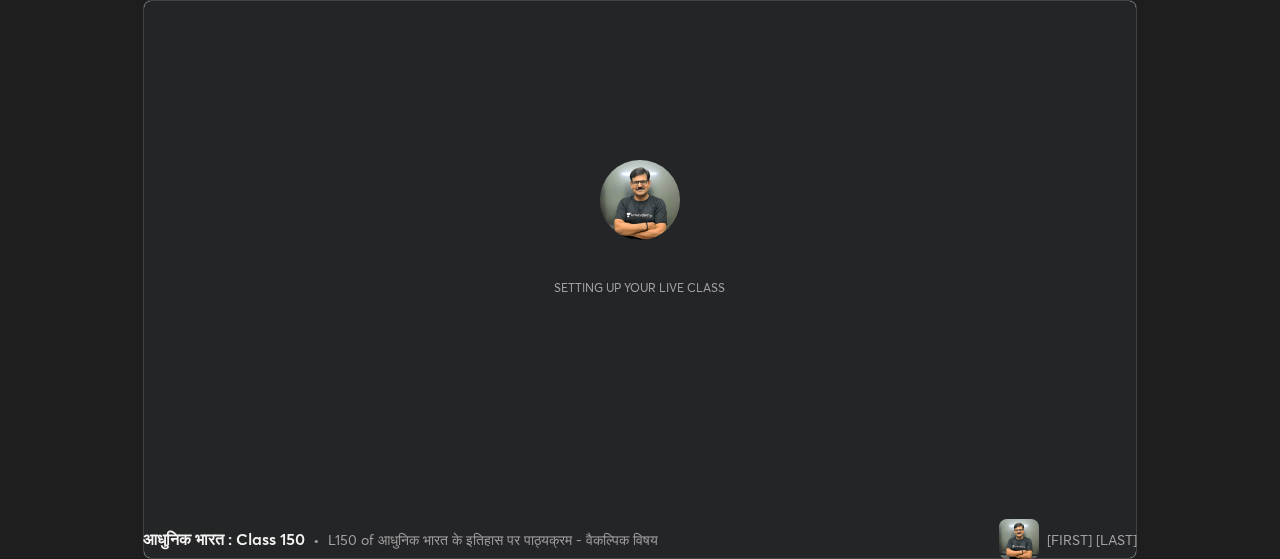scroll, scrollTop: 0, scrollLeft: 0, axis: both 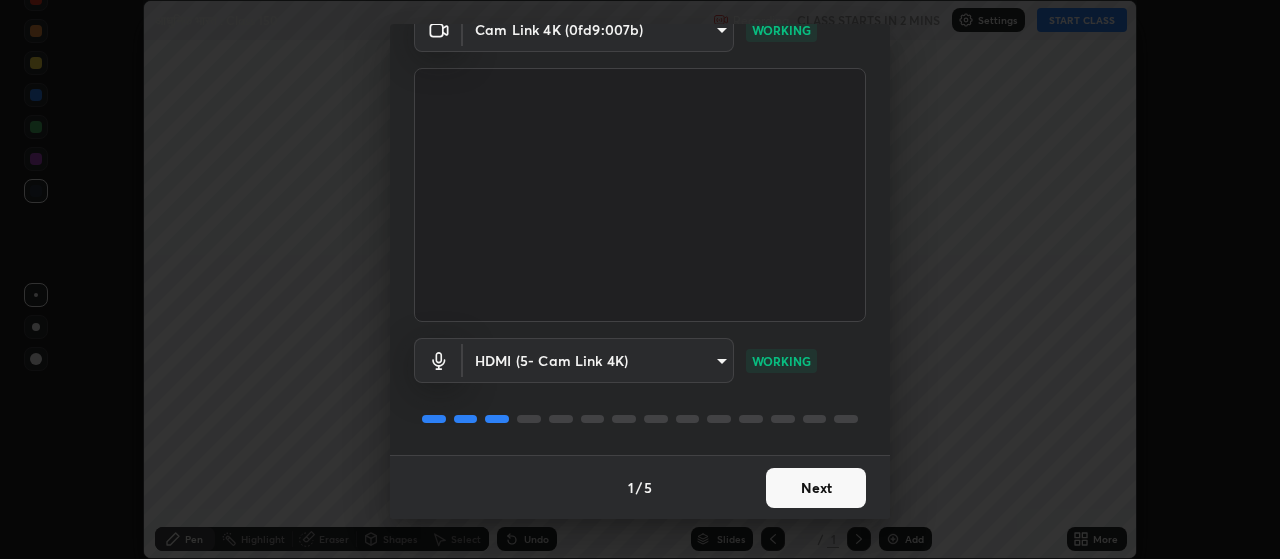 click on "Next" at bounding box center [816, 488] 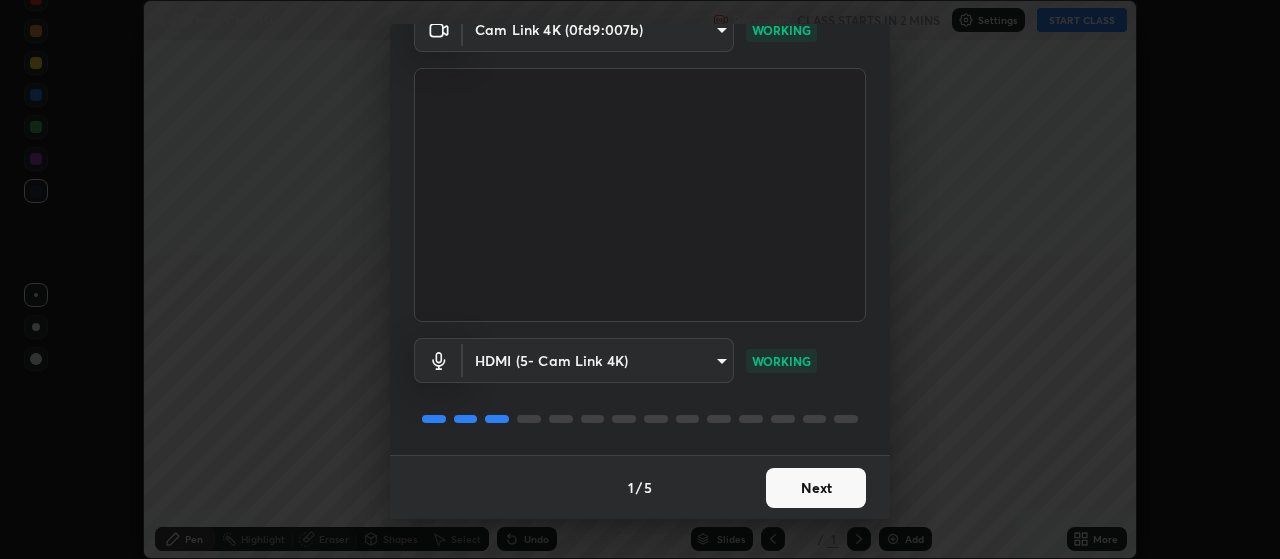 scroll, scrollTop: 0, scrollLeft: 0, axis: both 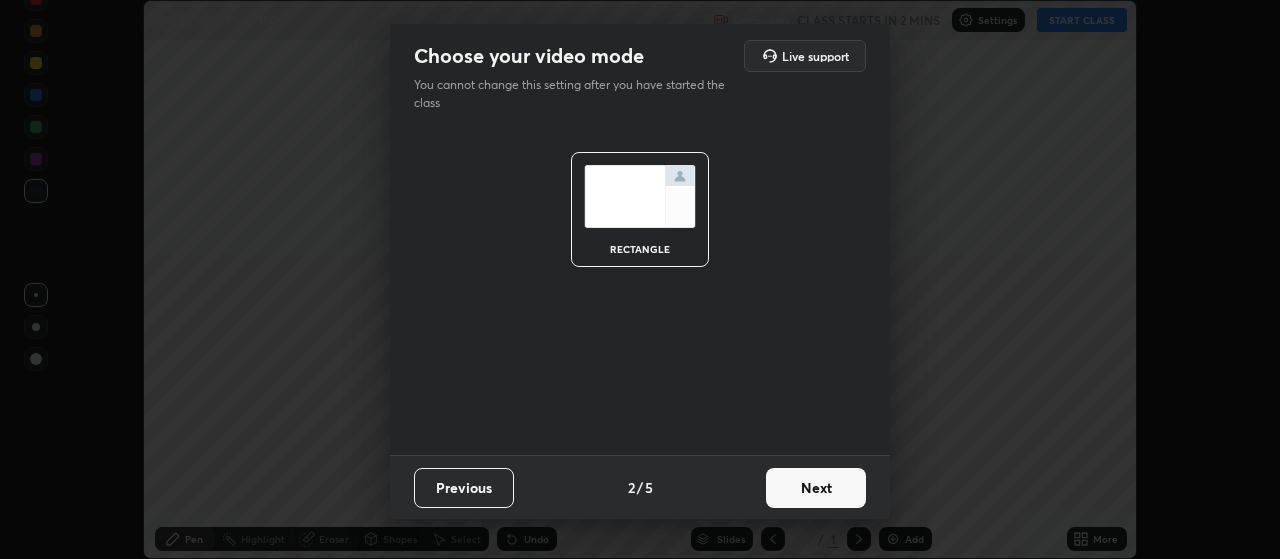click on "Next" at bounding box center [816, 488] 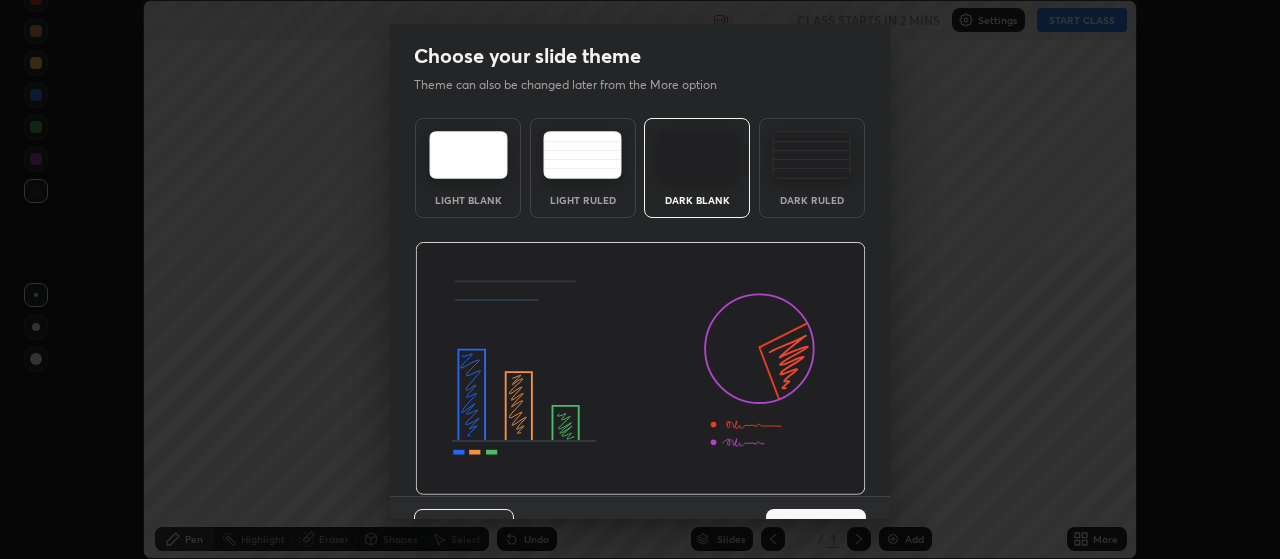 scroll, scrollTop: 41, scrollLeft: 0, axis: vertical 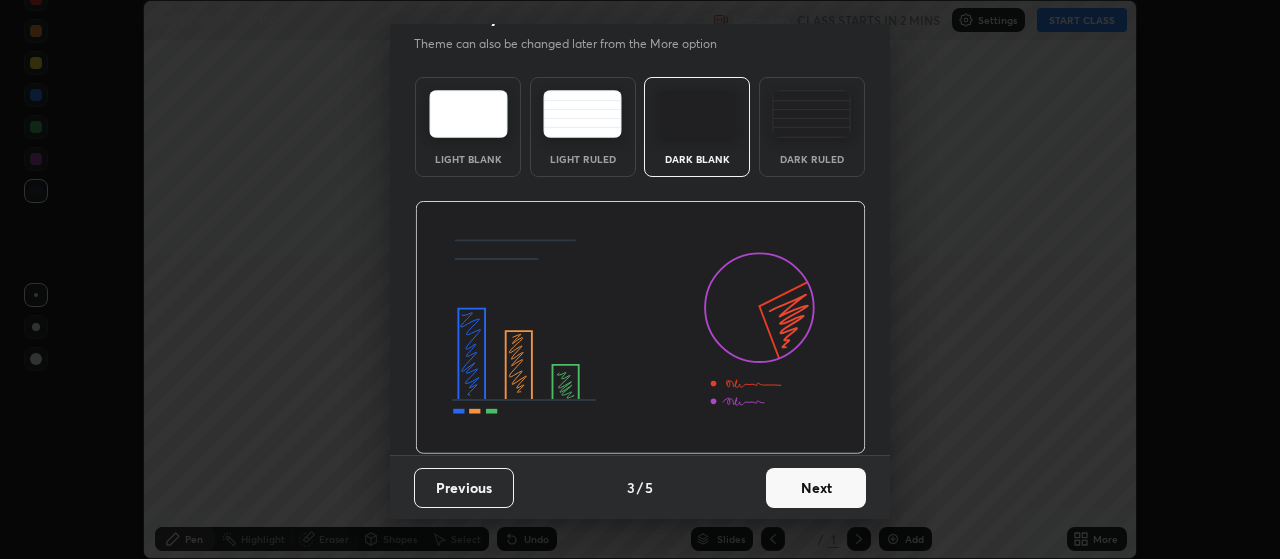 click on "Next" at bounding box center [816, 488] 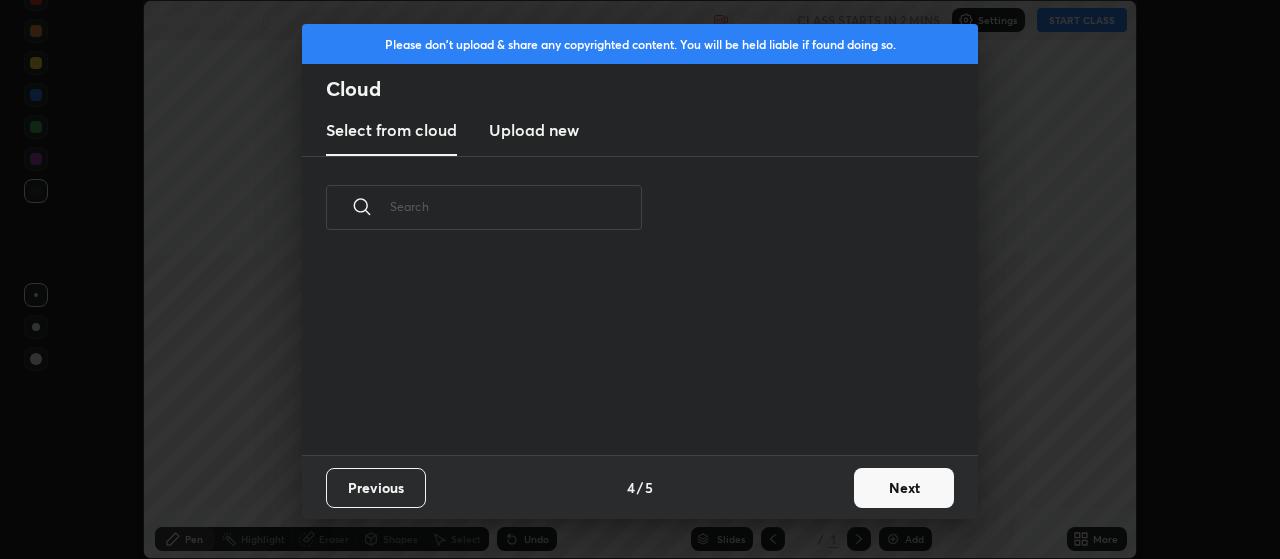 scroll, scrollTop: 0, scrollLeft: 0, axis: both 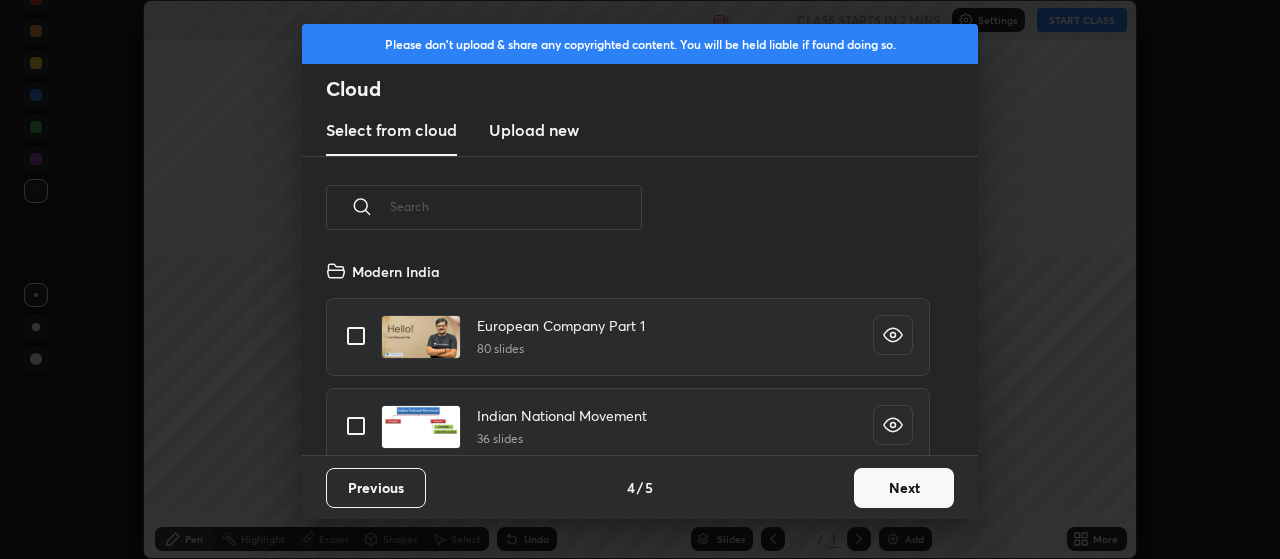 click on "Next" at bounding box center (904, 488) 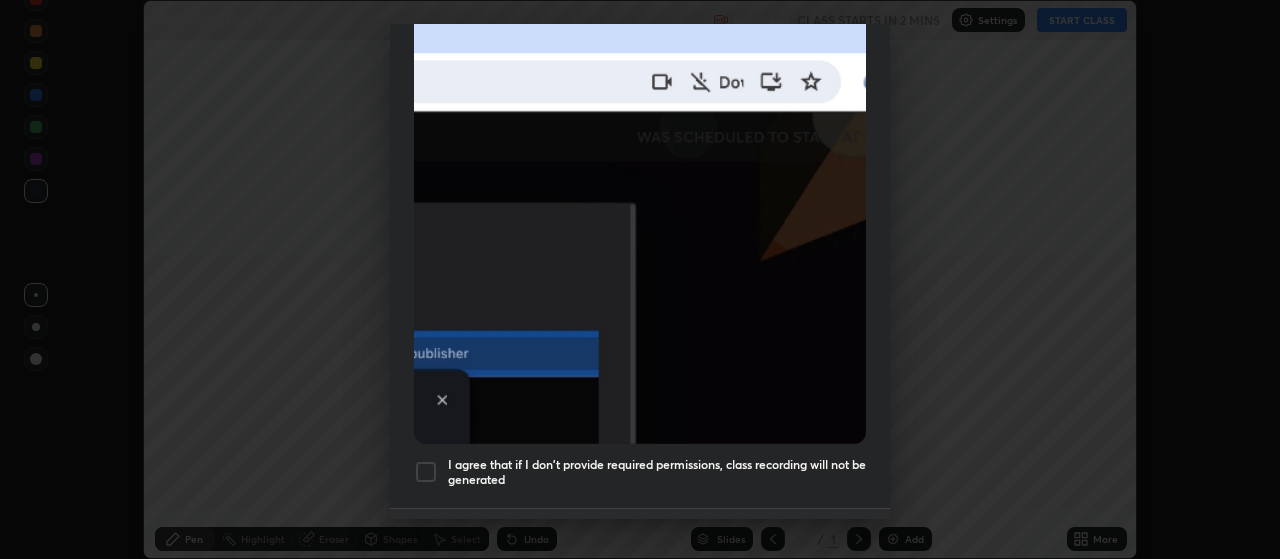 scroll, scrollTop: 505, scrollLeft: 0, axis: vertical 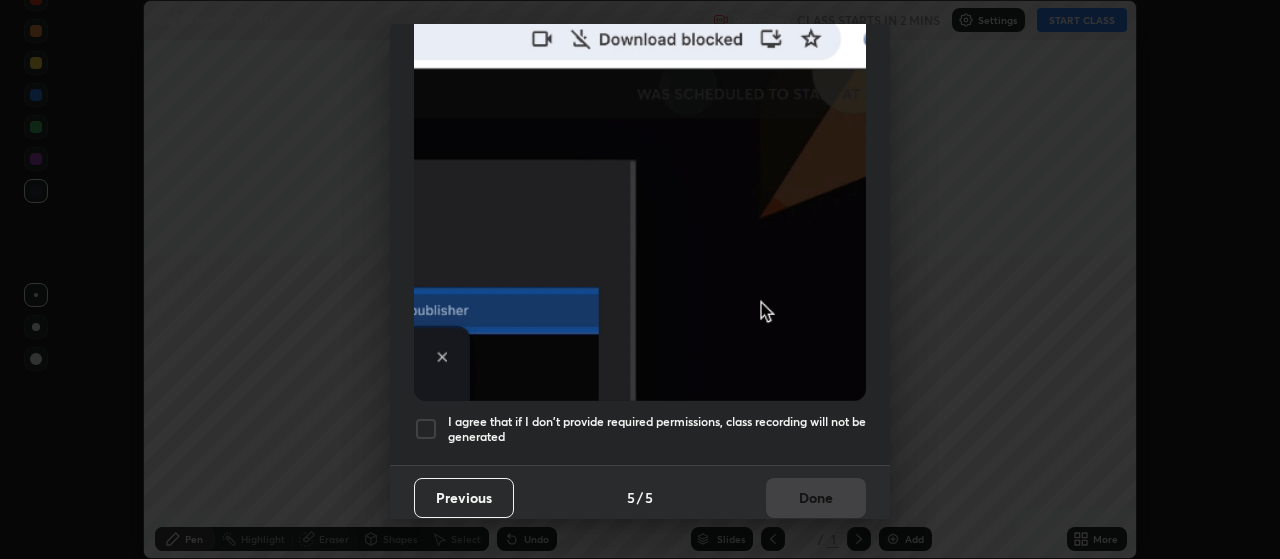 click at bounding box center [426, 429] 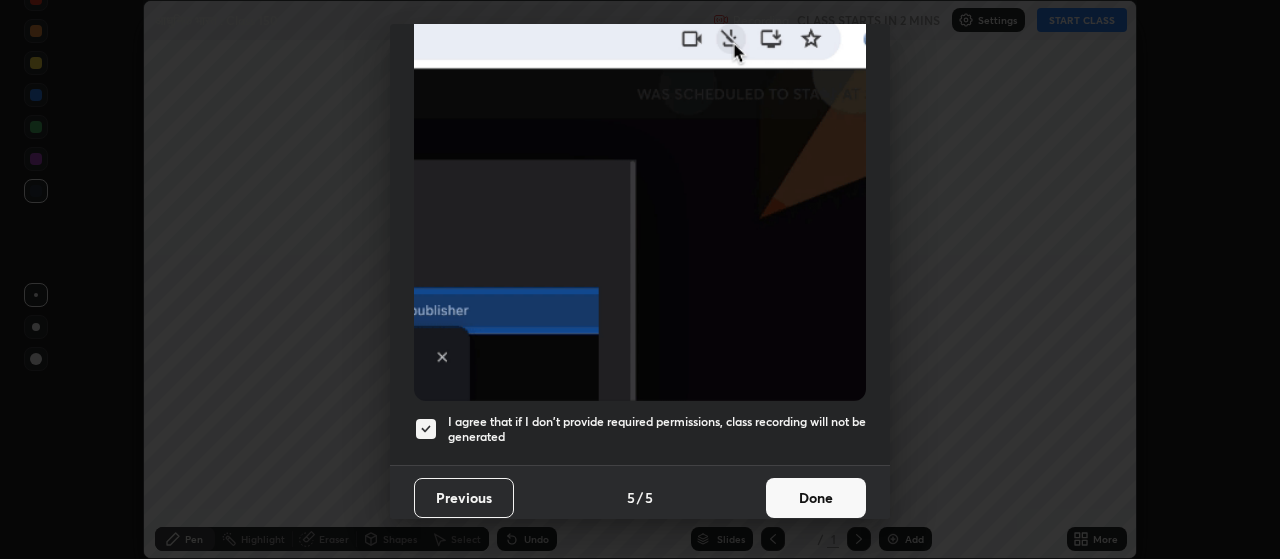 click on "Done" at bounding box center (816, 498) 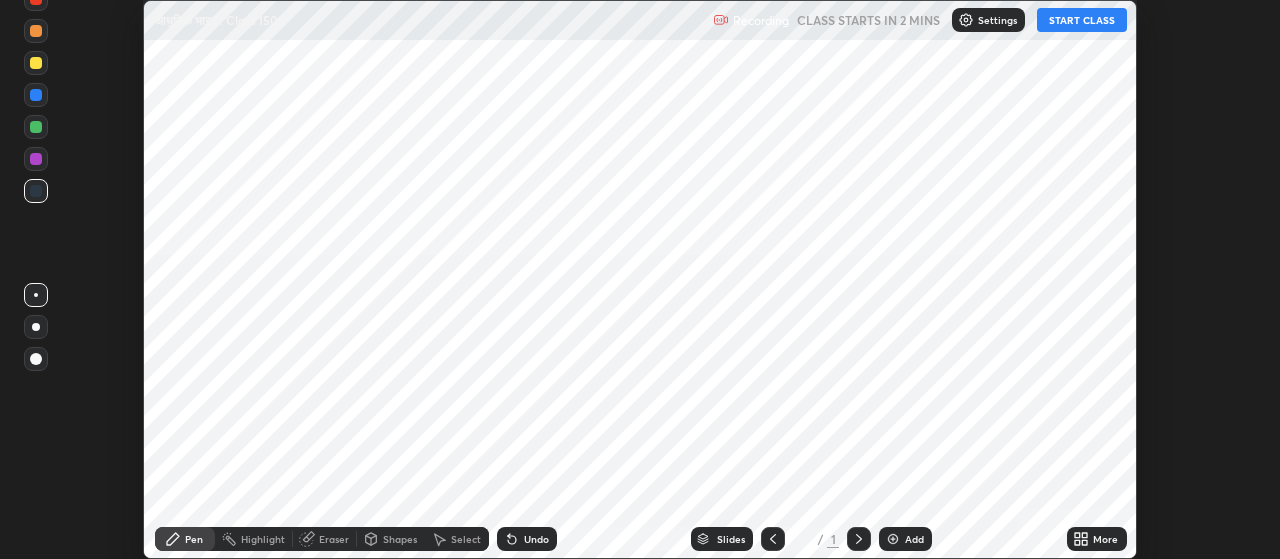 click on "More" at bounding box center (1097, 539) 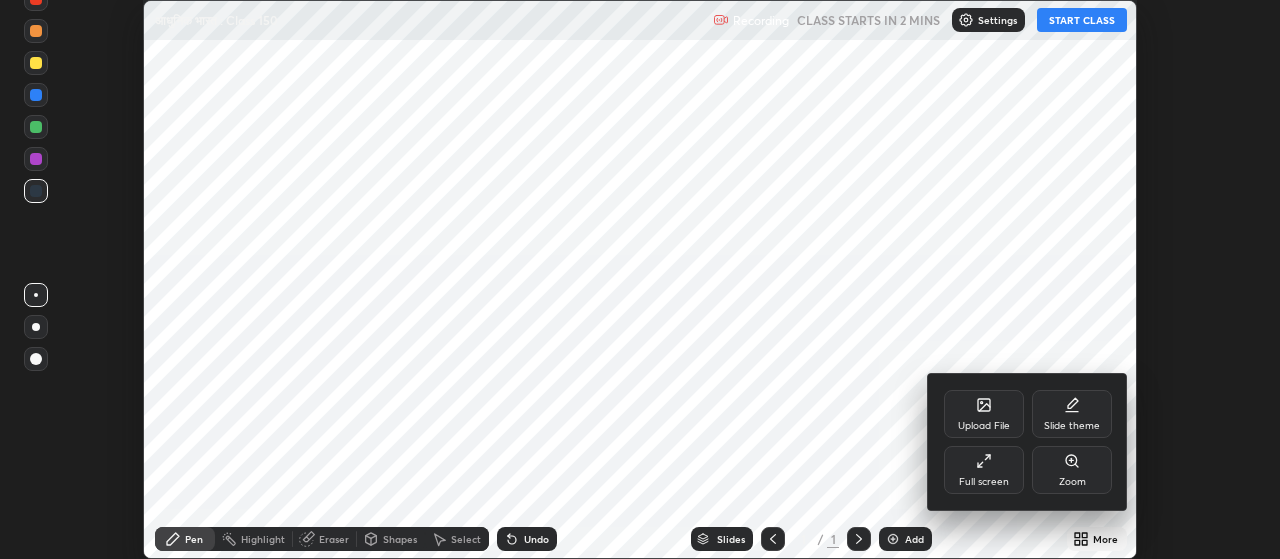 click on "Upload File" at bounding box center [984, 426] 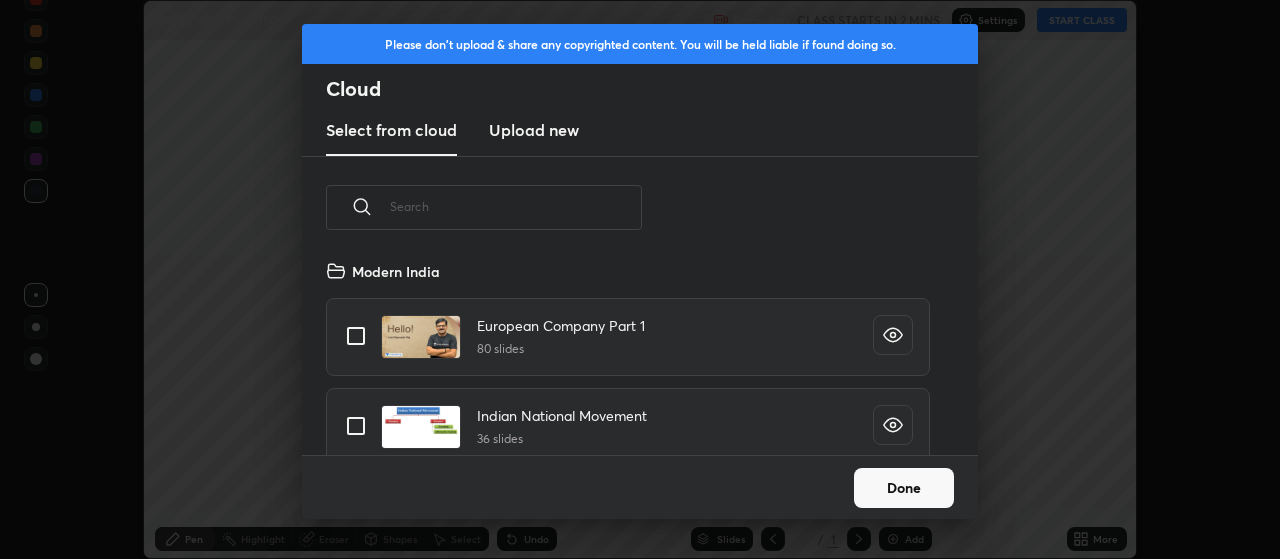 scroll, scrollTop: 7, scrollLeft: 11, axis: both 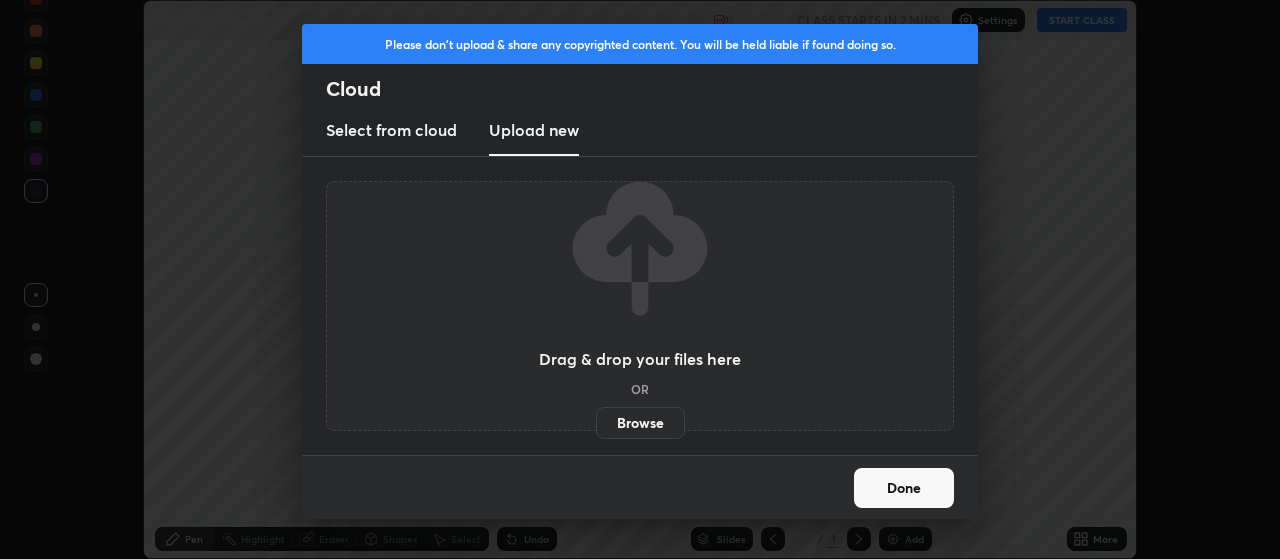 click on "Browse" at bounding box center [640, 423] 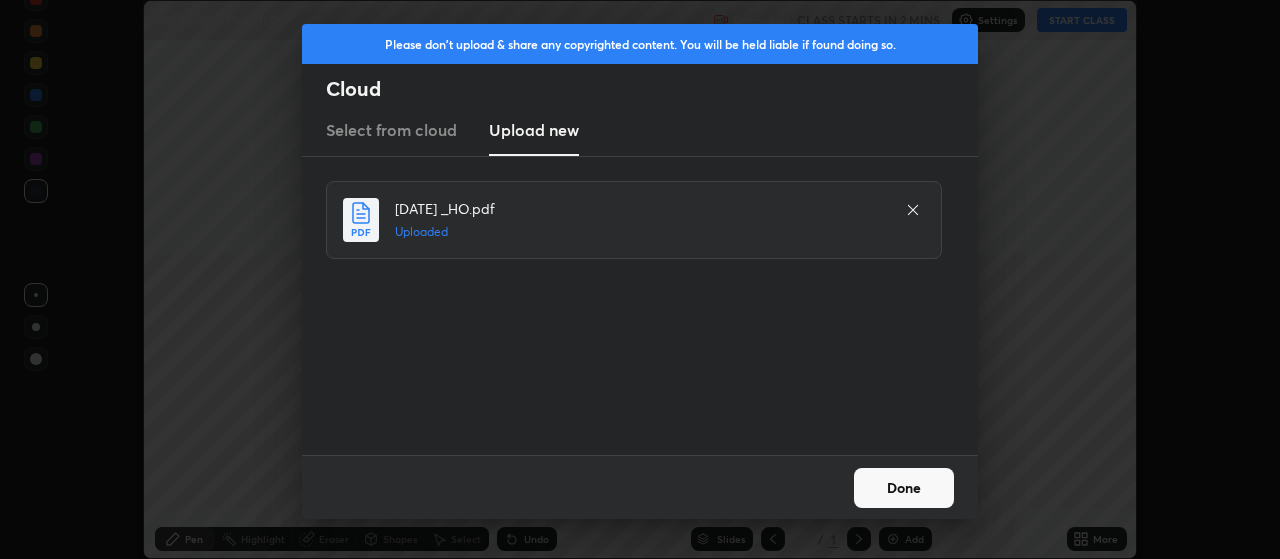 click on "Done" at bounding box center (904, 488) 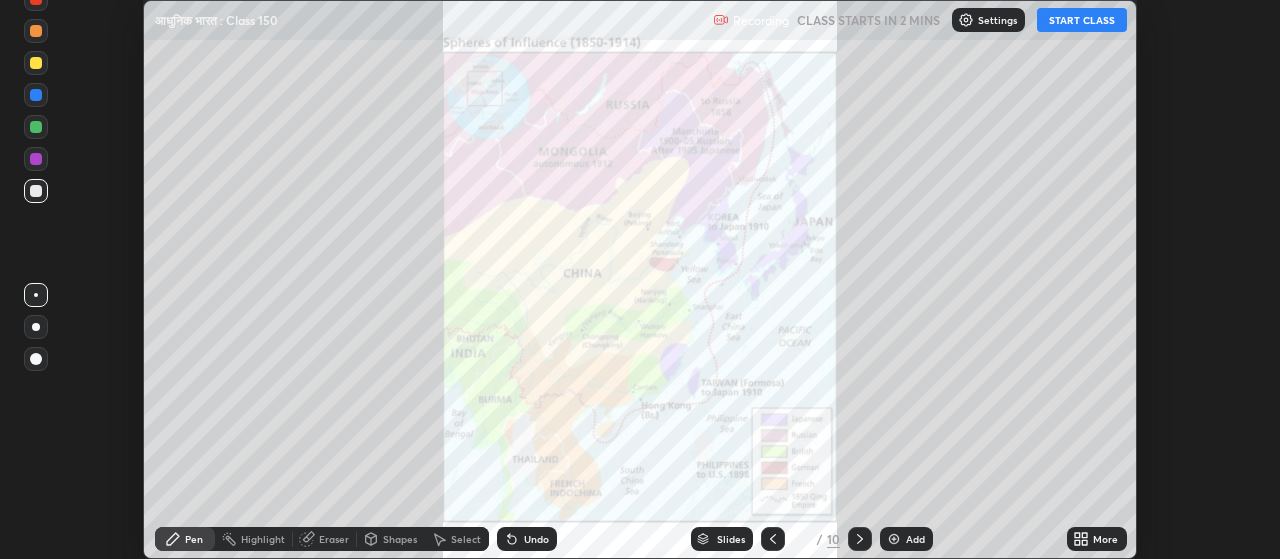 click on "More" at bounding box center (1105, 539) 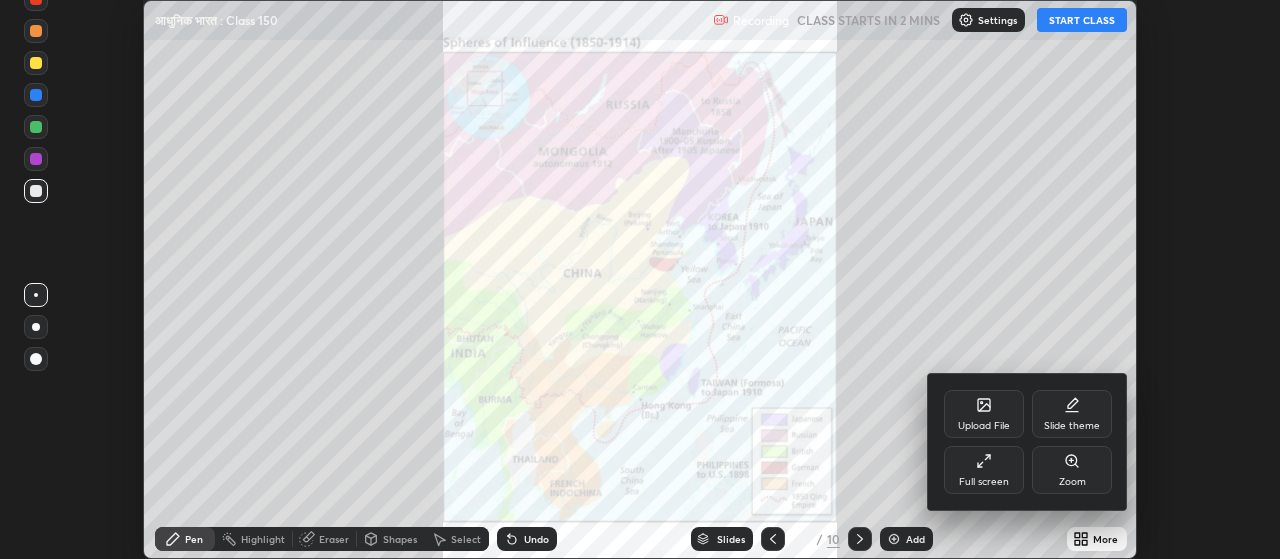 click on "Full screen" at bounding box center (984, 482) 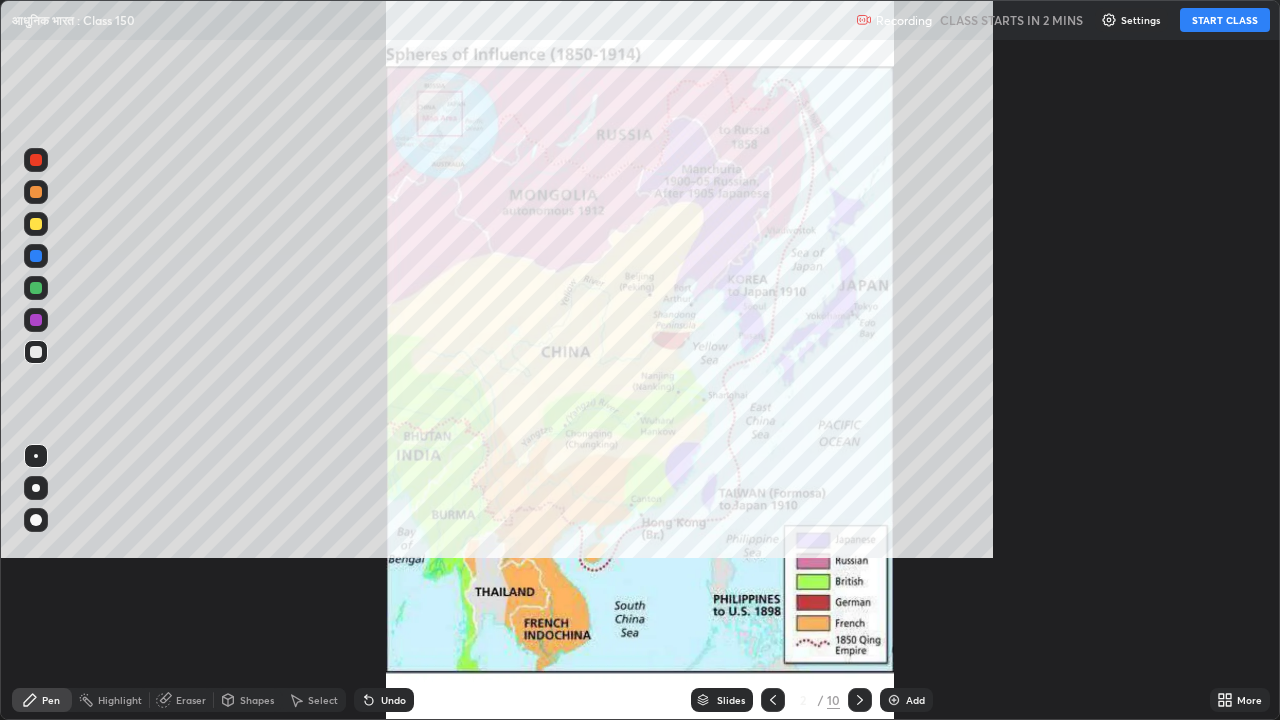 scroll, scrollTop: 99280, scrollLeft: 98720, axis: both 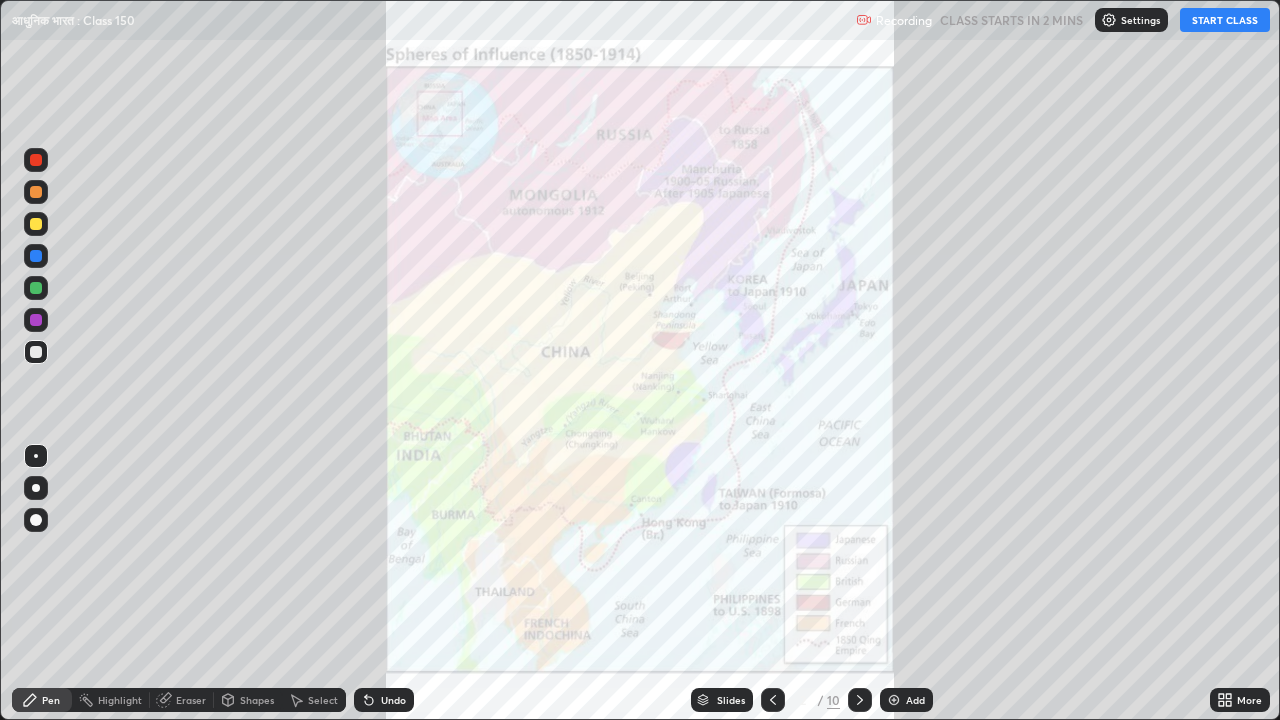 click on "Add" at bounding box center (915, 700) 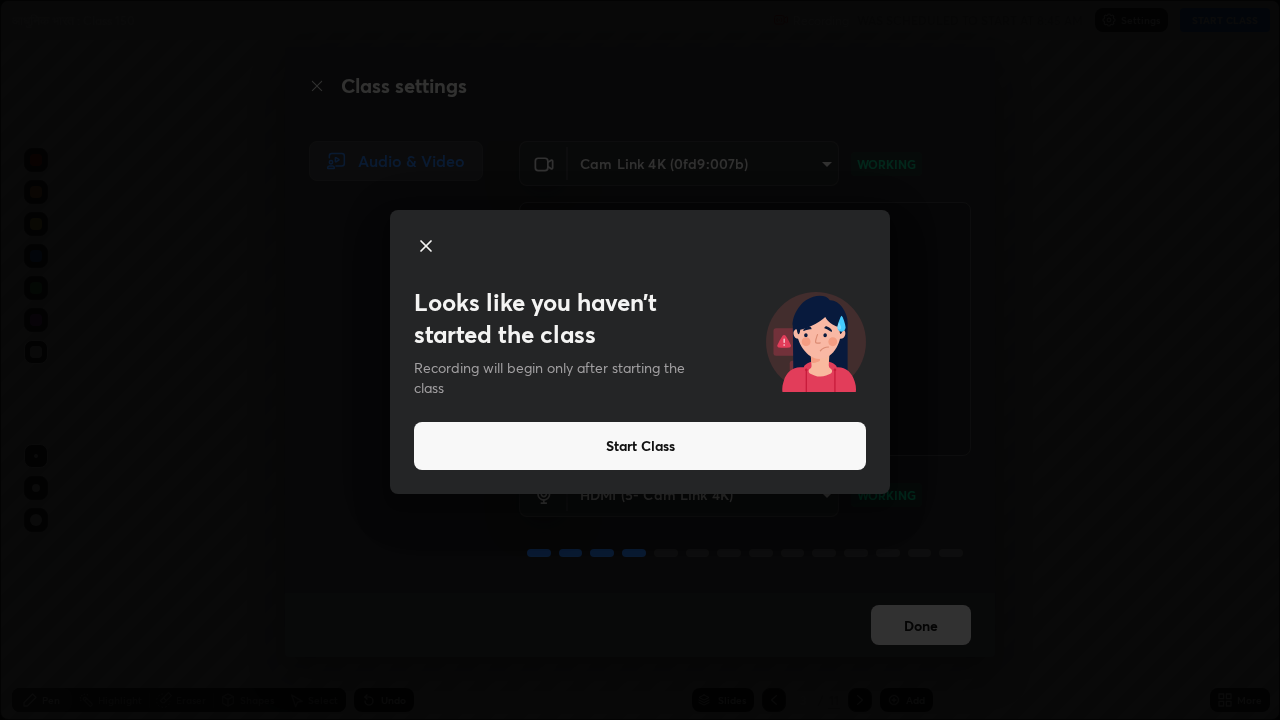 click on "Start Class" at bounding box center [640, 446] 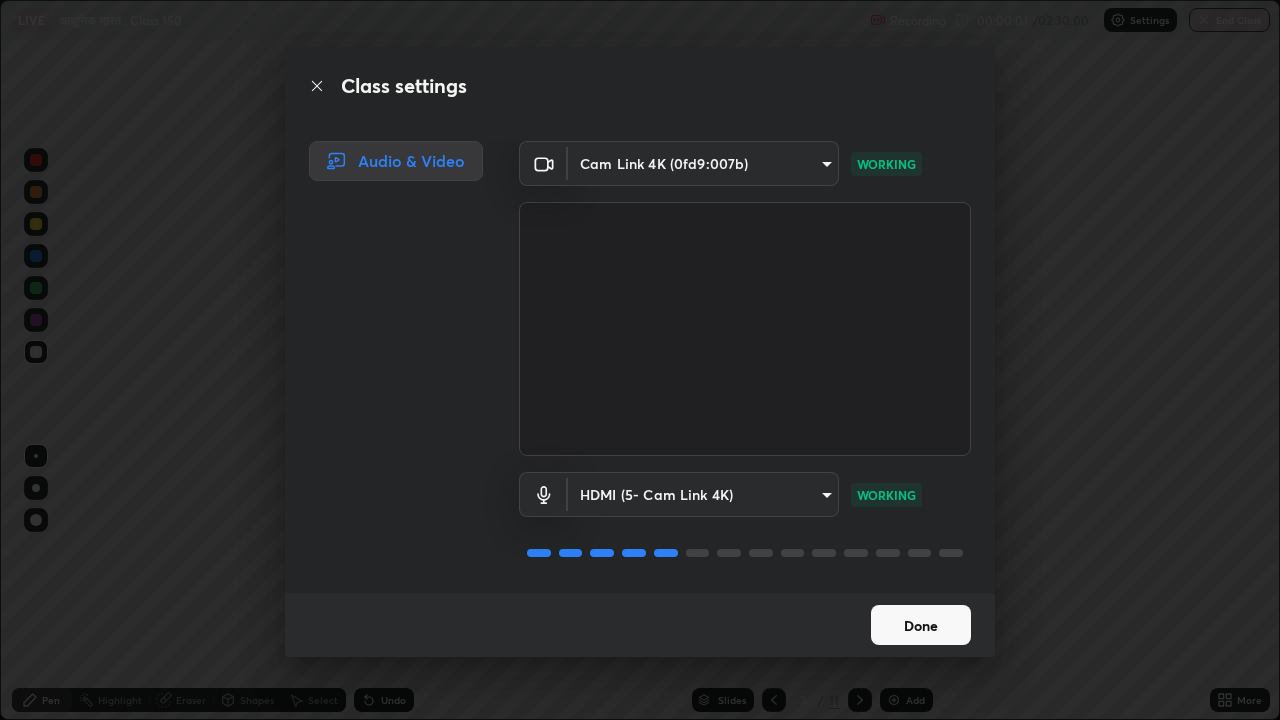 click on "Done" at bounding box center (921, 625) 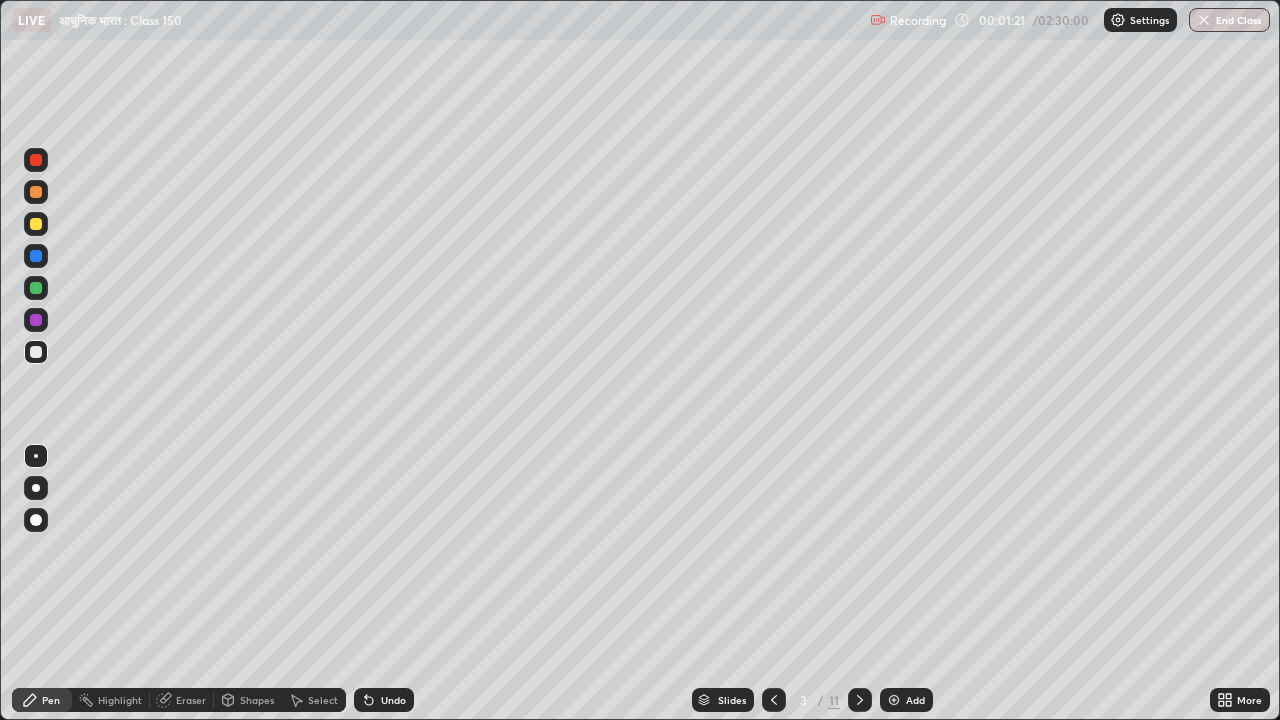 click on "More" at bounding box center [1240, 700] 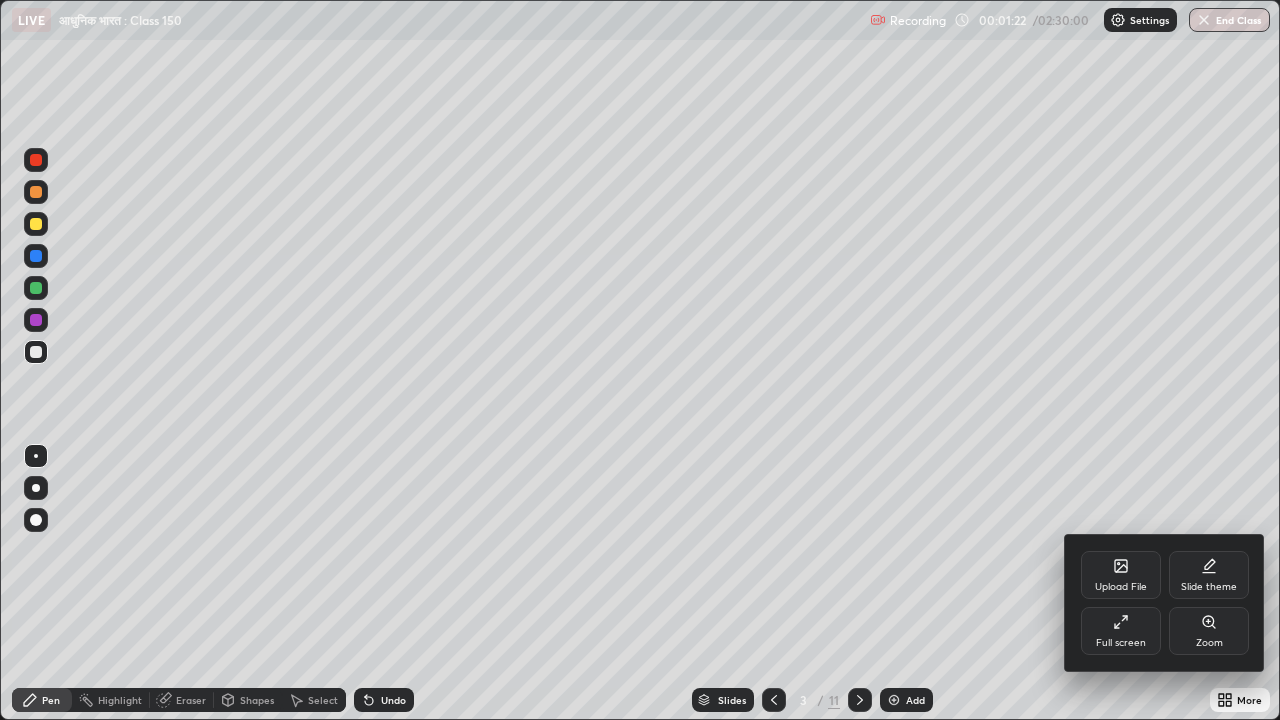 click on "Full screen" at bounding box center (1121, 631) 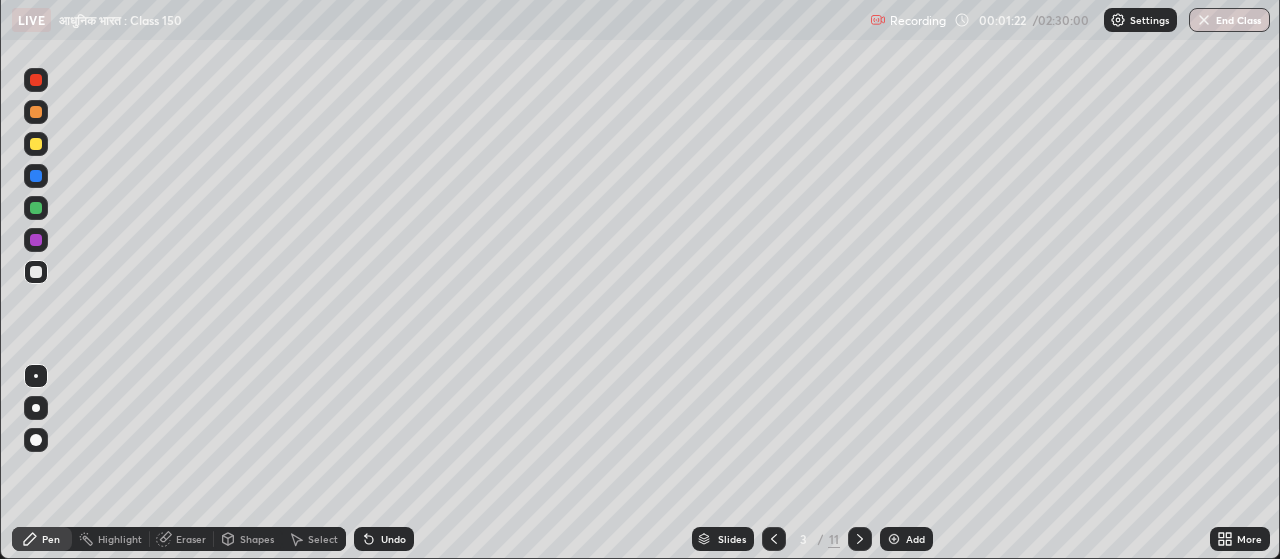 scroll, scrollTop: 559, scrollLeft: 1280, axis: both 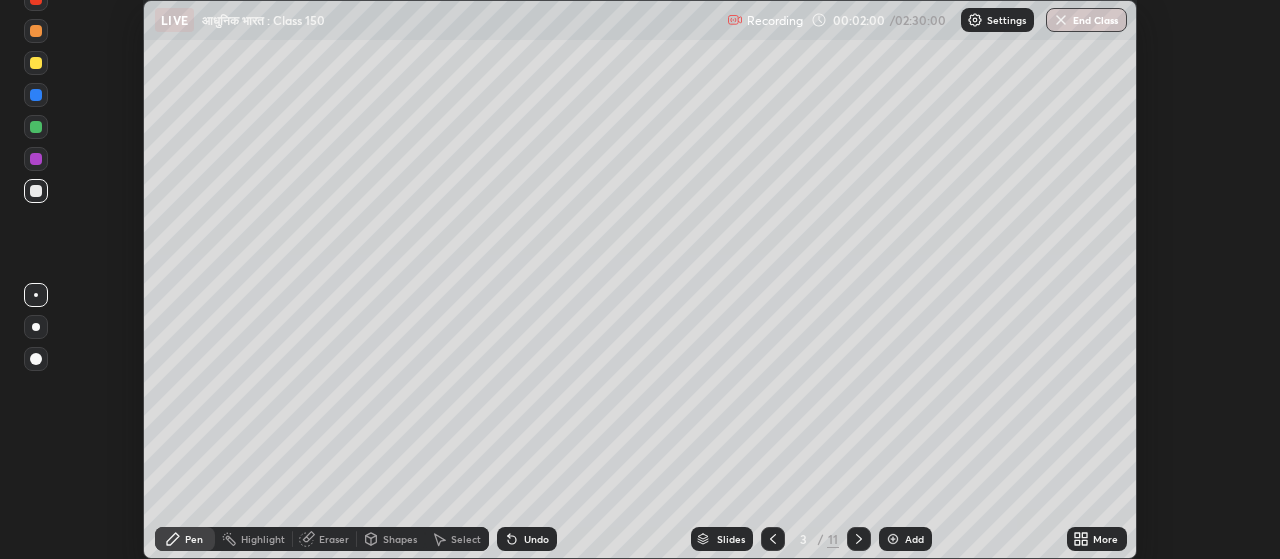 click on "More" at bounding box center (1097, 539) 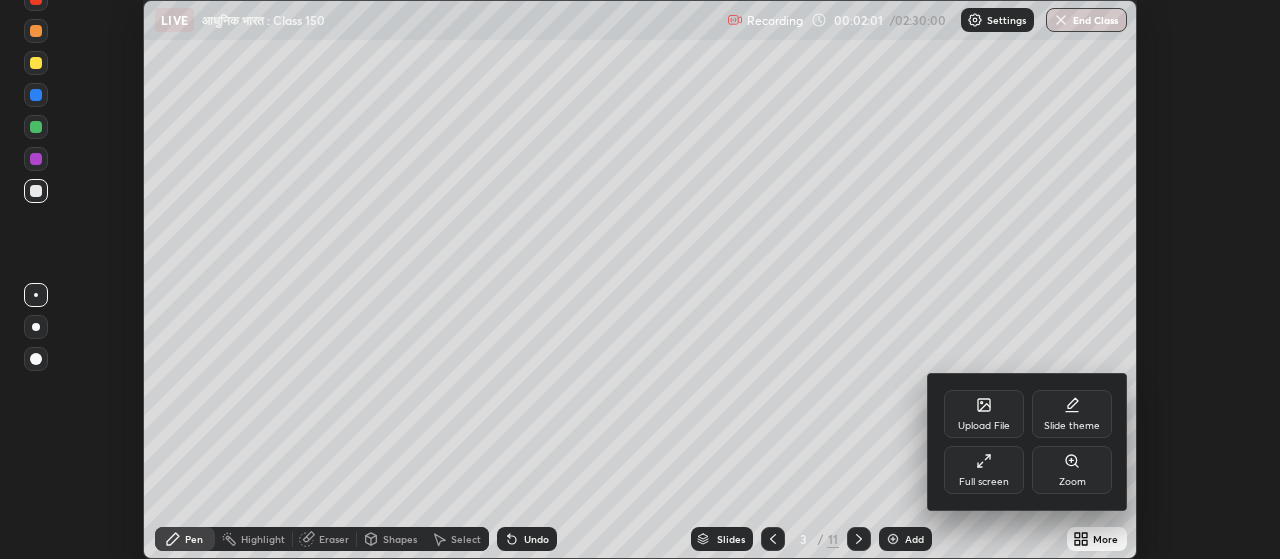 click on "Upload File" at bounding box center (984, 414) 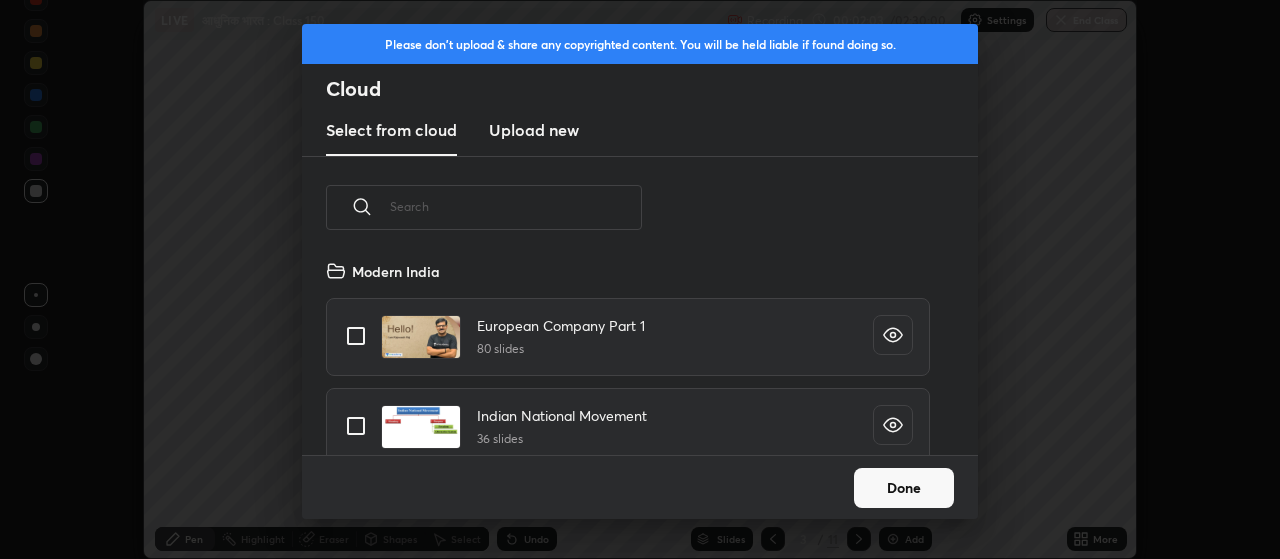 scroll, scrollTop: 7, scrollLeft: 11, axis: both 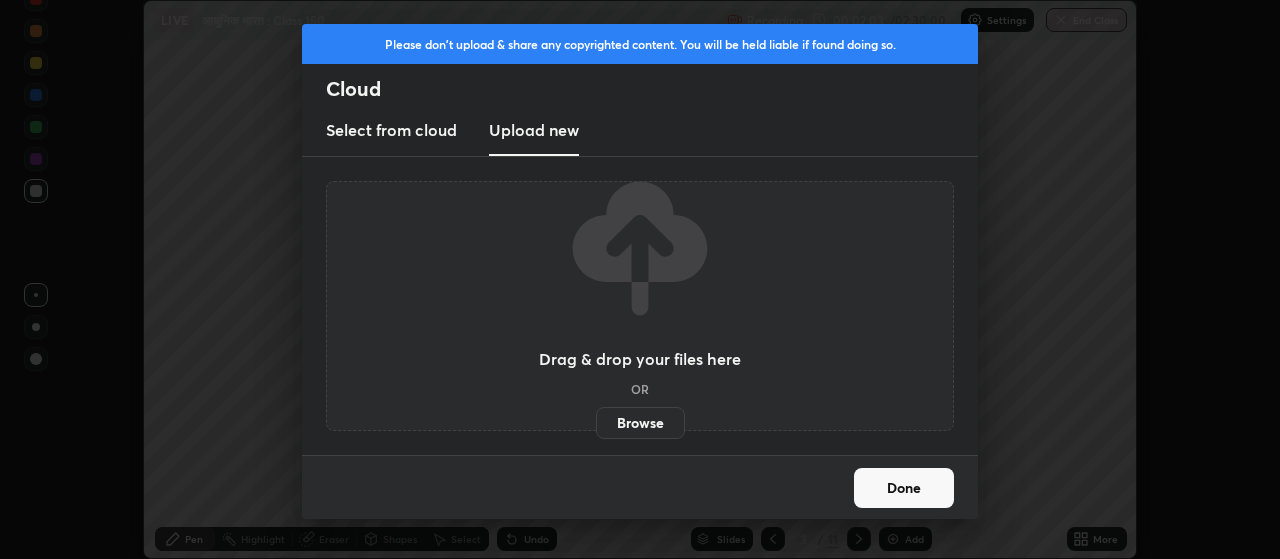 click on "Browse" at bounding box center [640, 423] 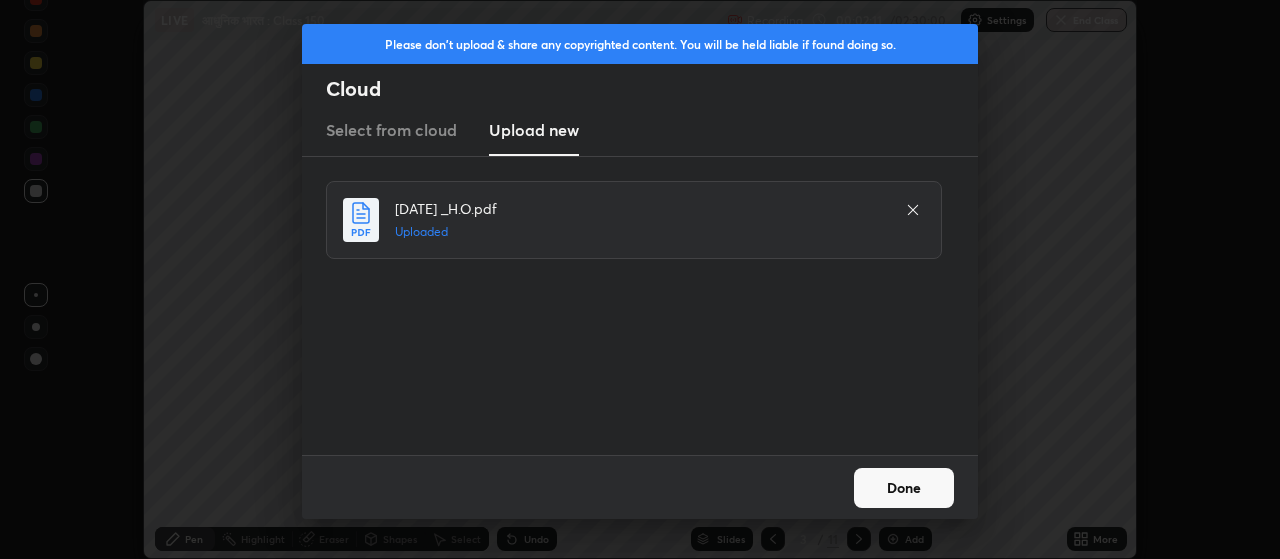 click on "Done" at bounding box center (904, 488) 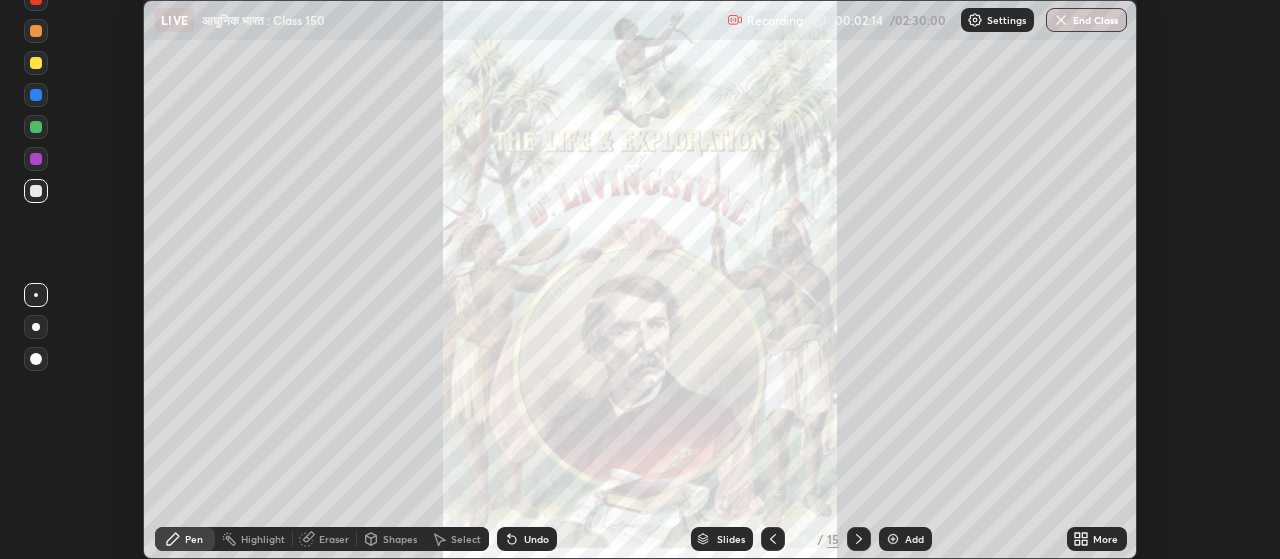 click on "More" at bounding box center [1105, 539] 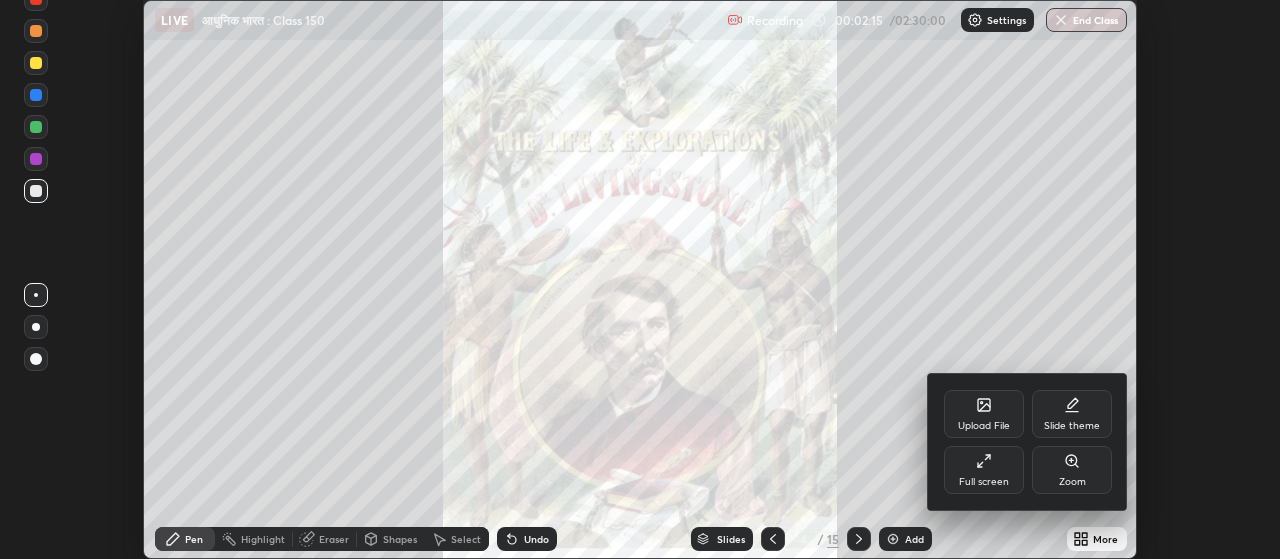 click on "Full screen" at bounding box center [984, 482] 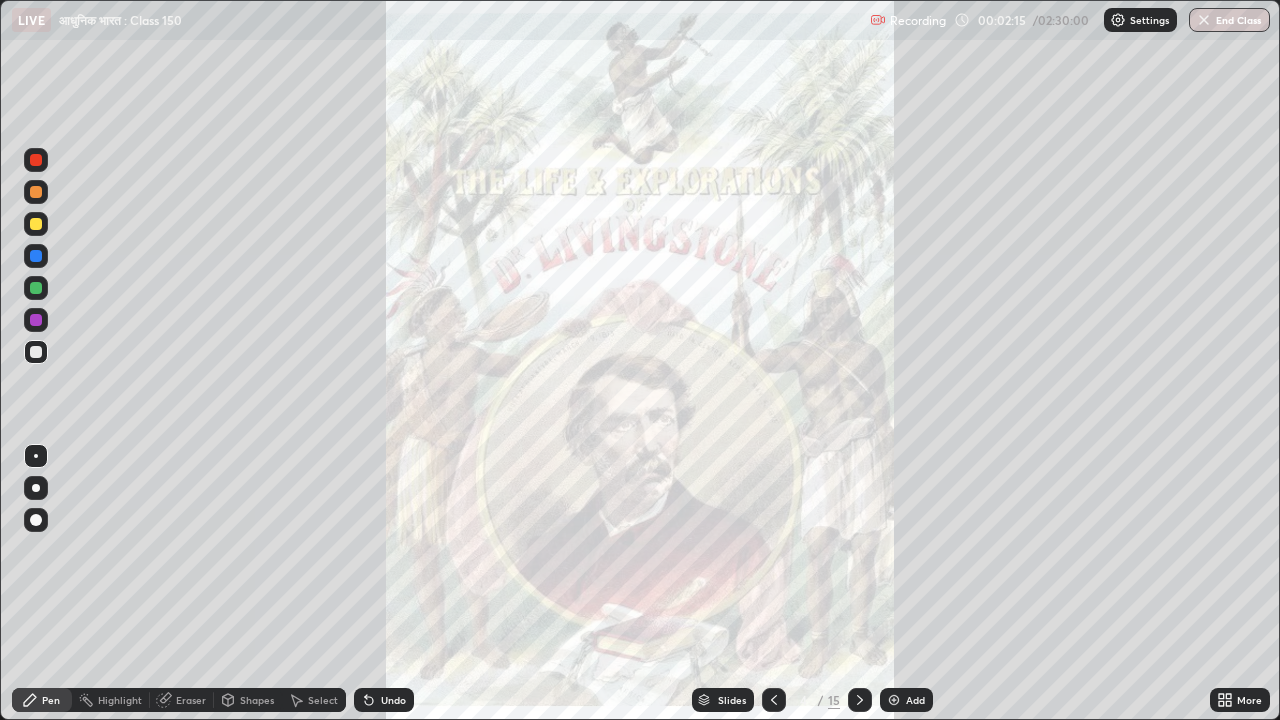 scroll, scrollTop: 99280, scrollLeft: 98720, axis: both 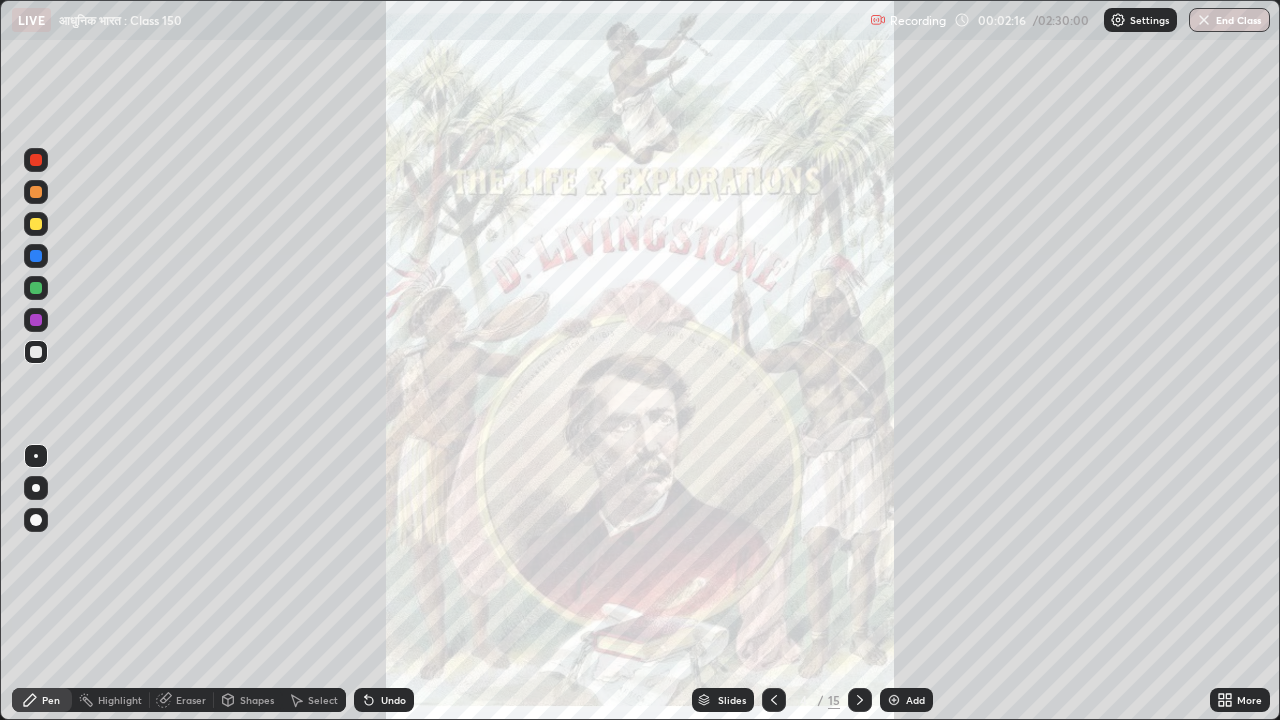 click on "Add" at bounding box center (906, 700) 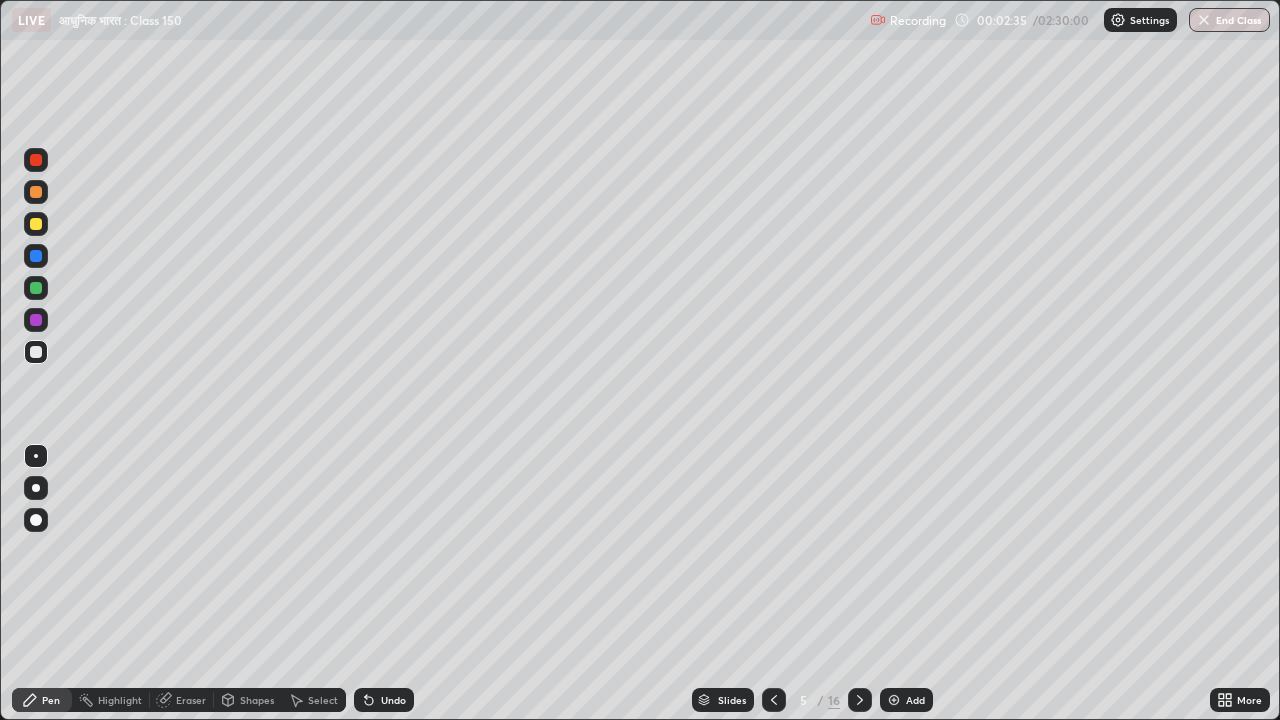click at bounding box center (36, 488) 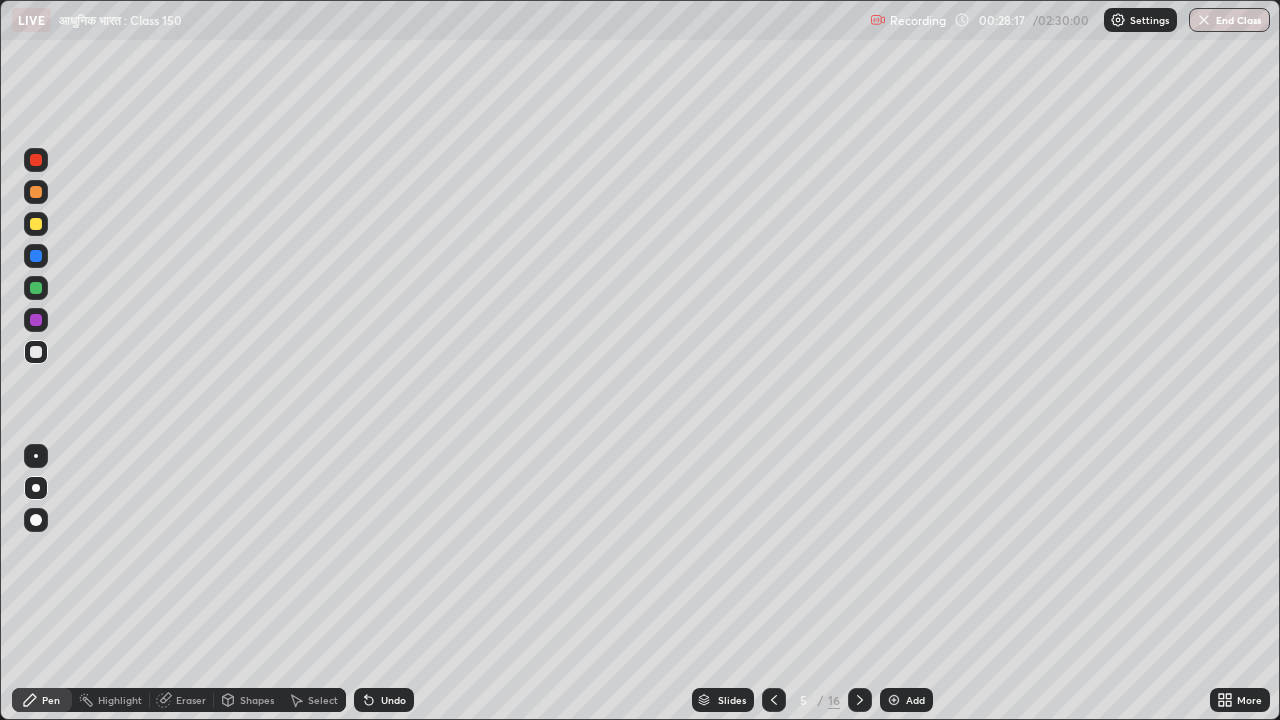 click on "Add" at bounding box center (915, 700) 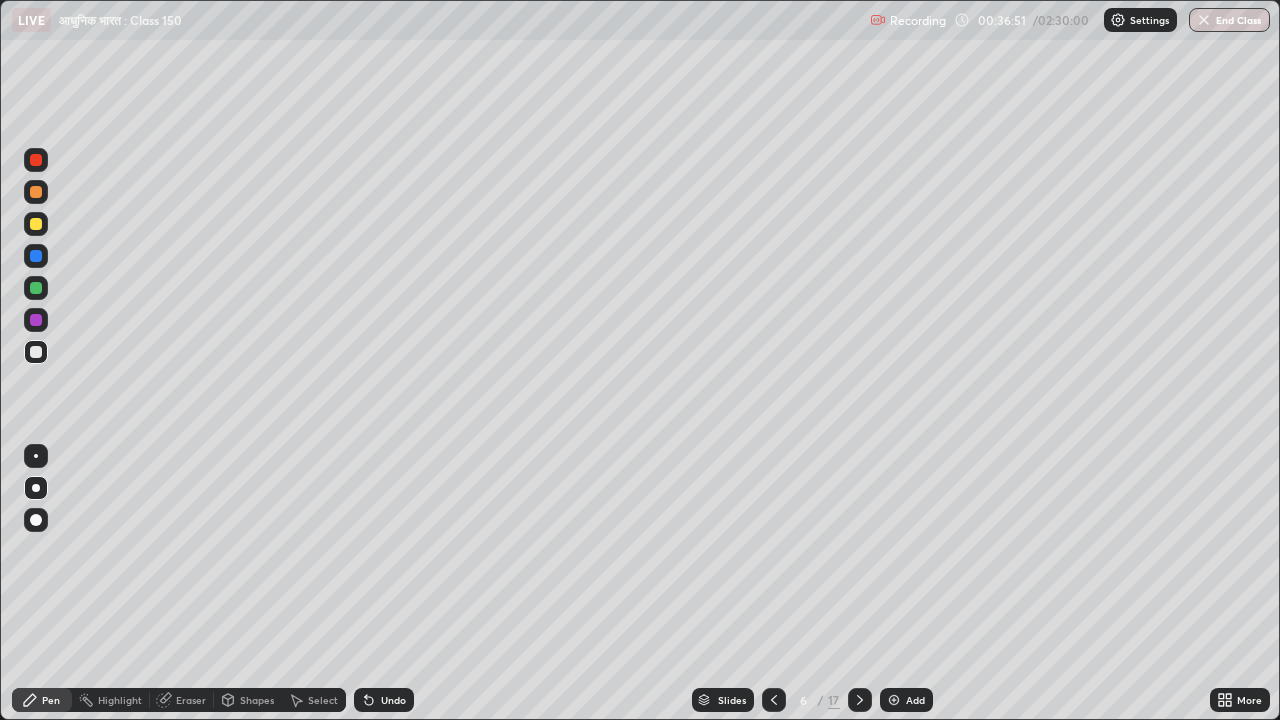 click on "Shapes" at bounding box center (257, 700) 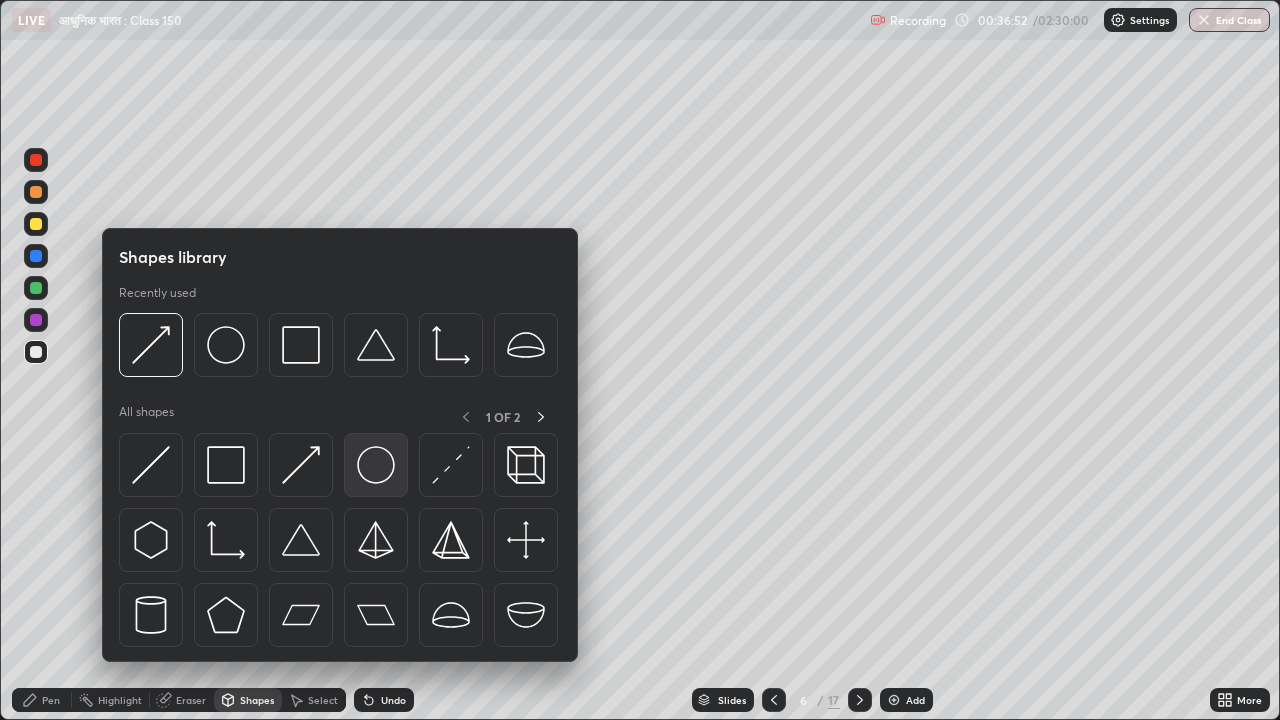 click at bounding box center [376, 465] 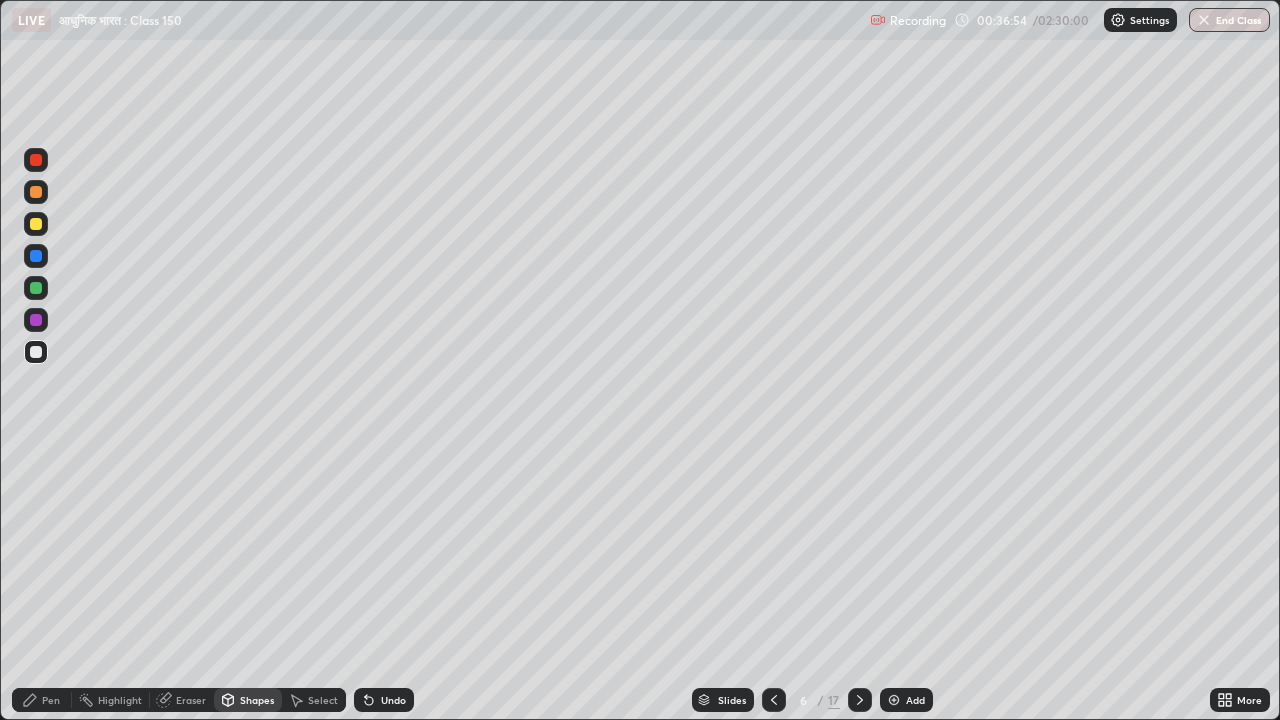 click on "Select" at bounding box center (323, 700) 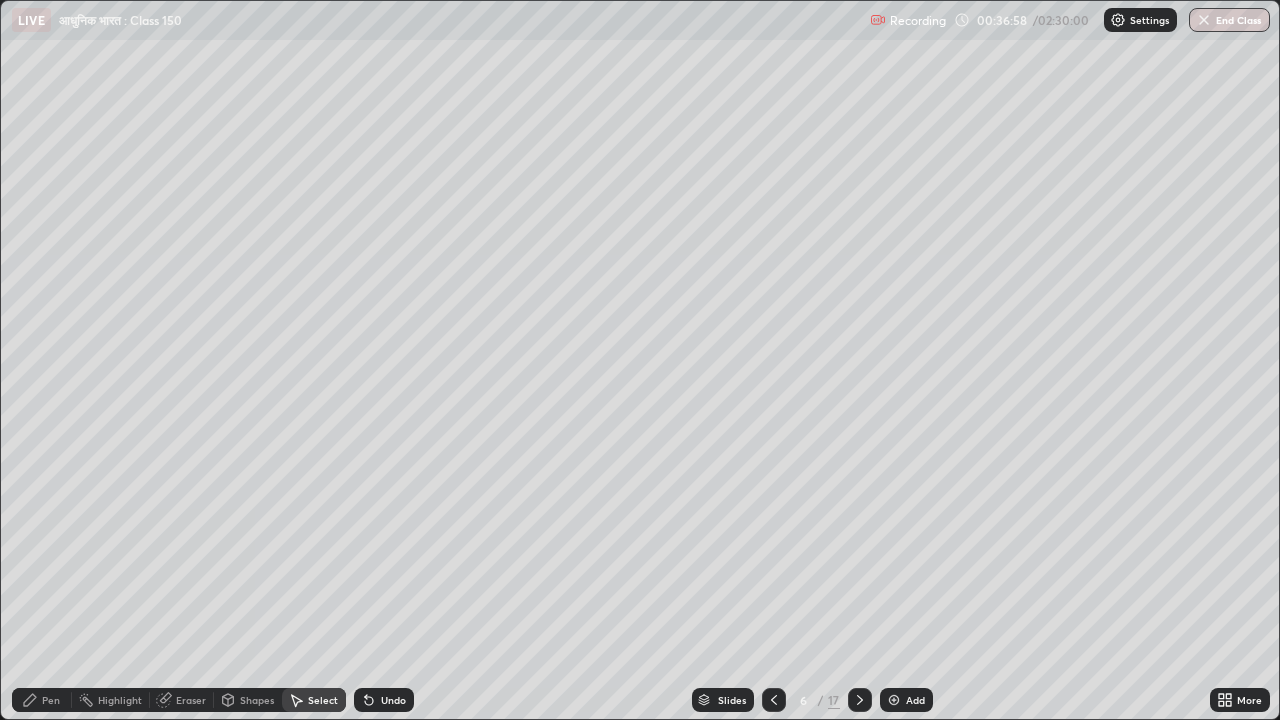 click on "Shapes" at bounding box center (257, 700) 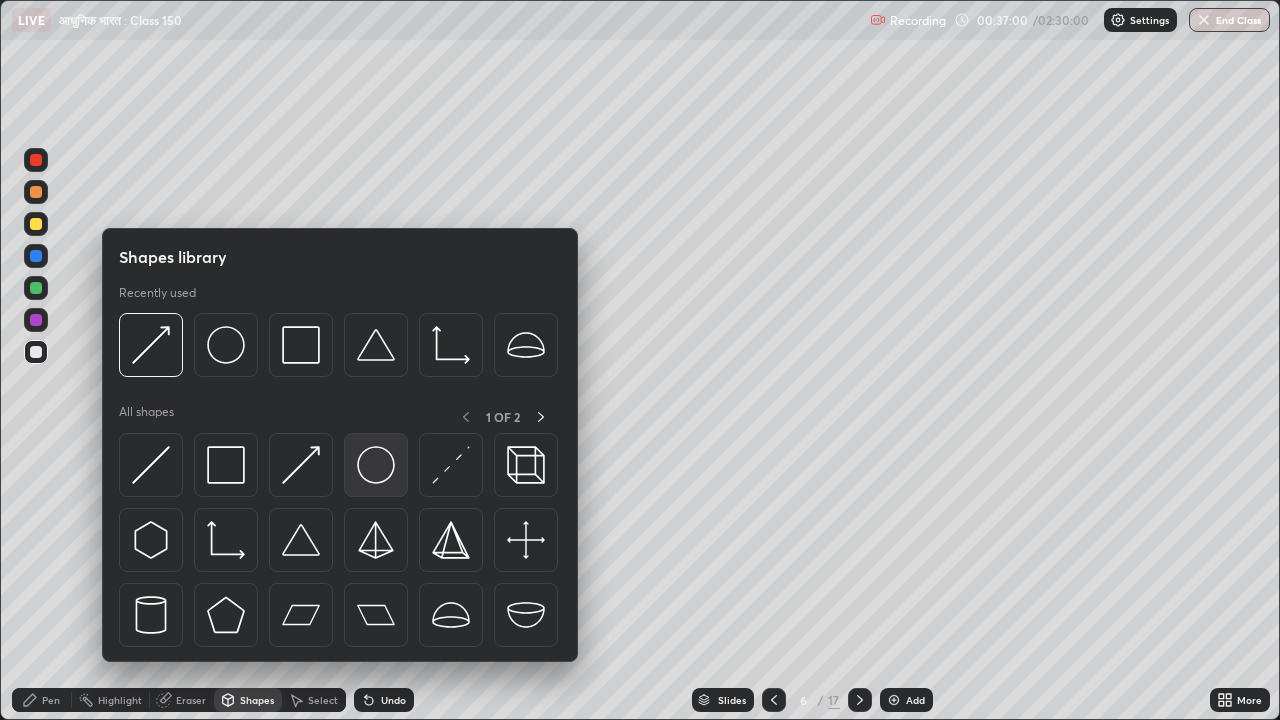 click at bounding box center [376, 465] 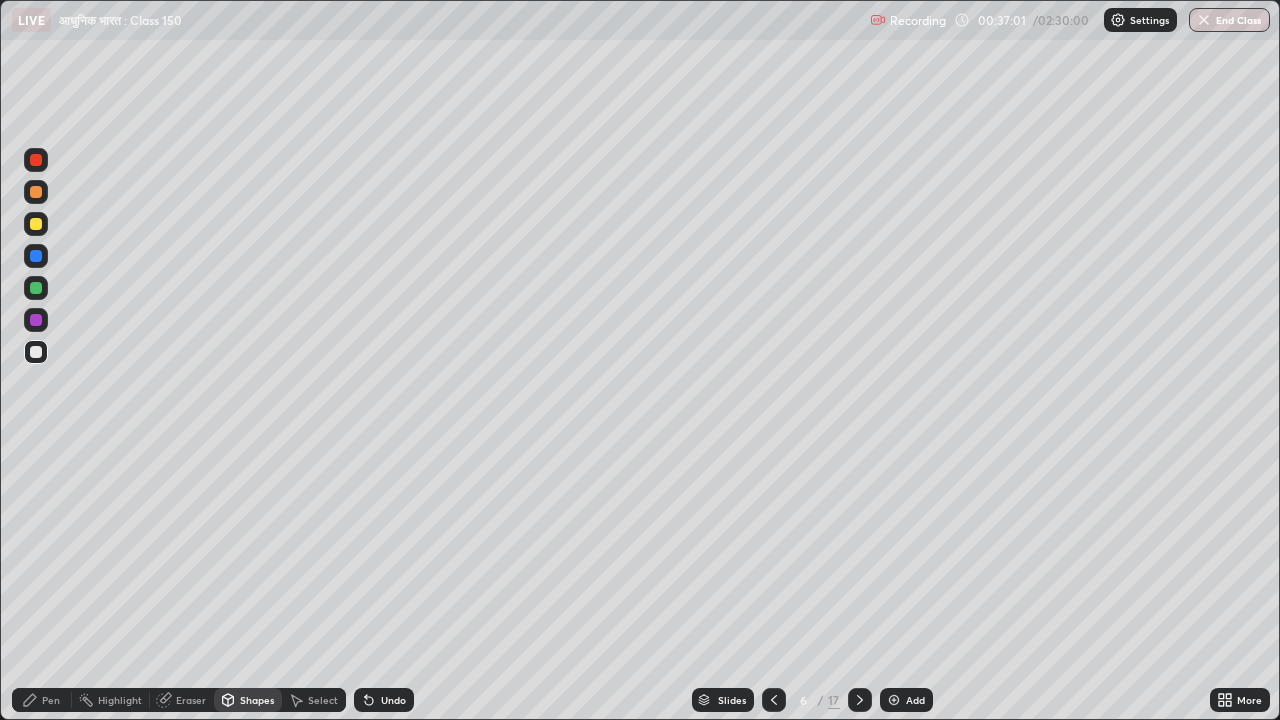 click on "Add" at bounding box center (915, 700) 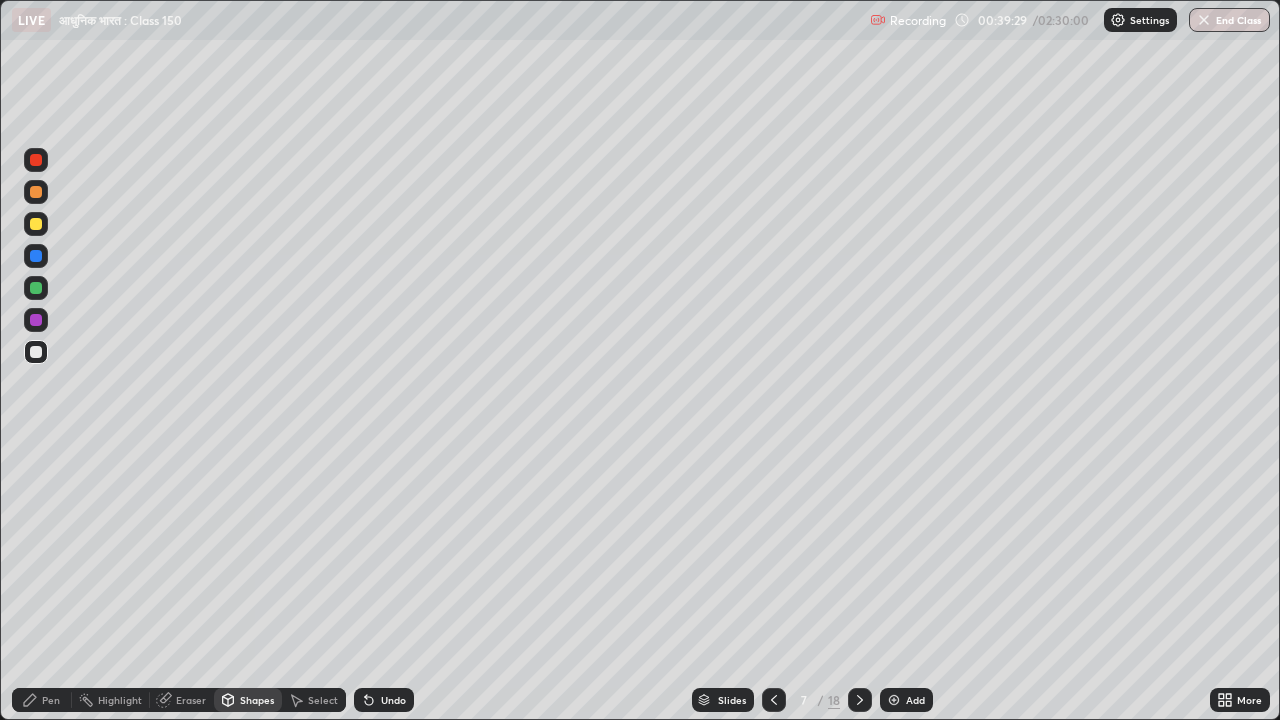 click on "Pen" at bounding box center (51, 700) 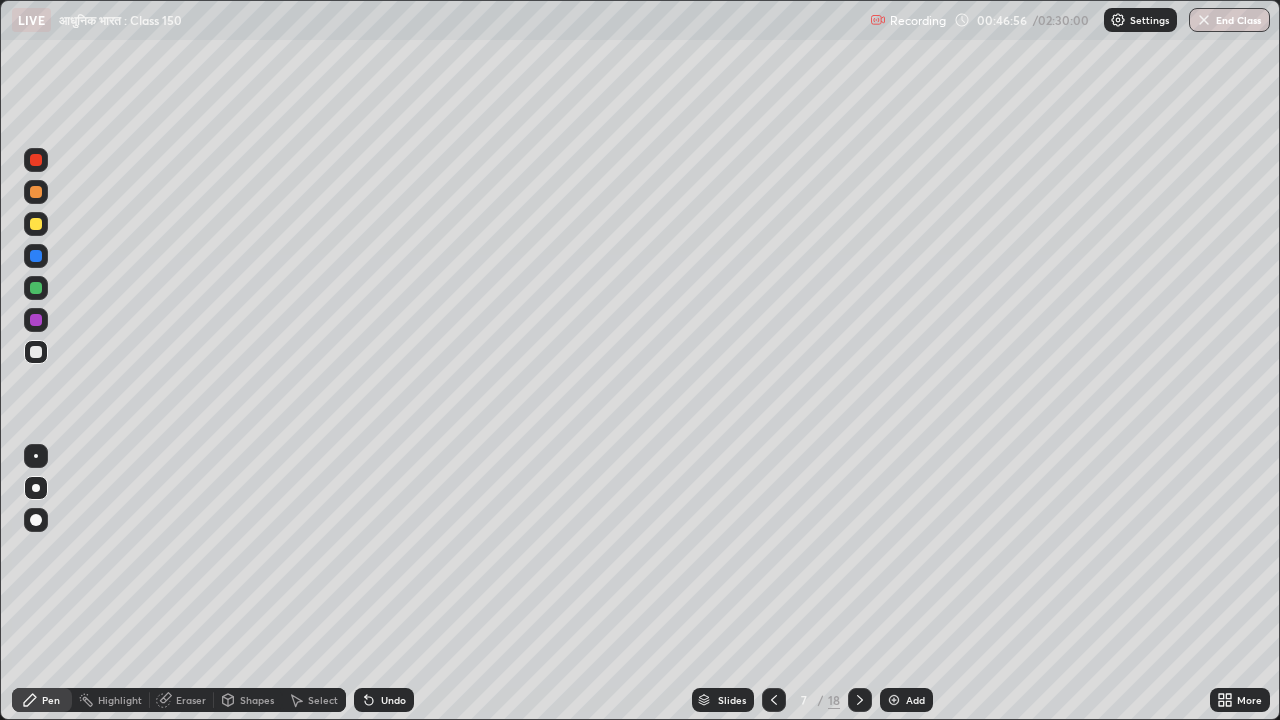 click 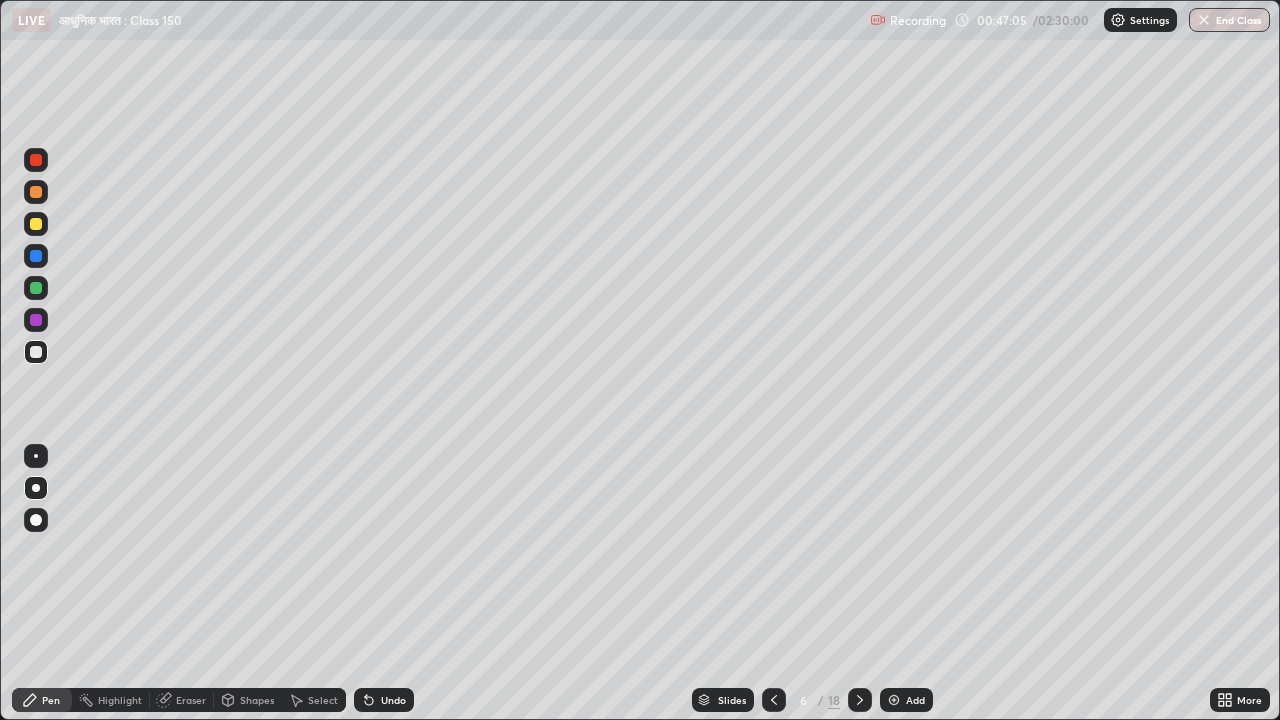 click at bounding box center [36, 224] 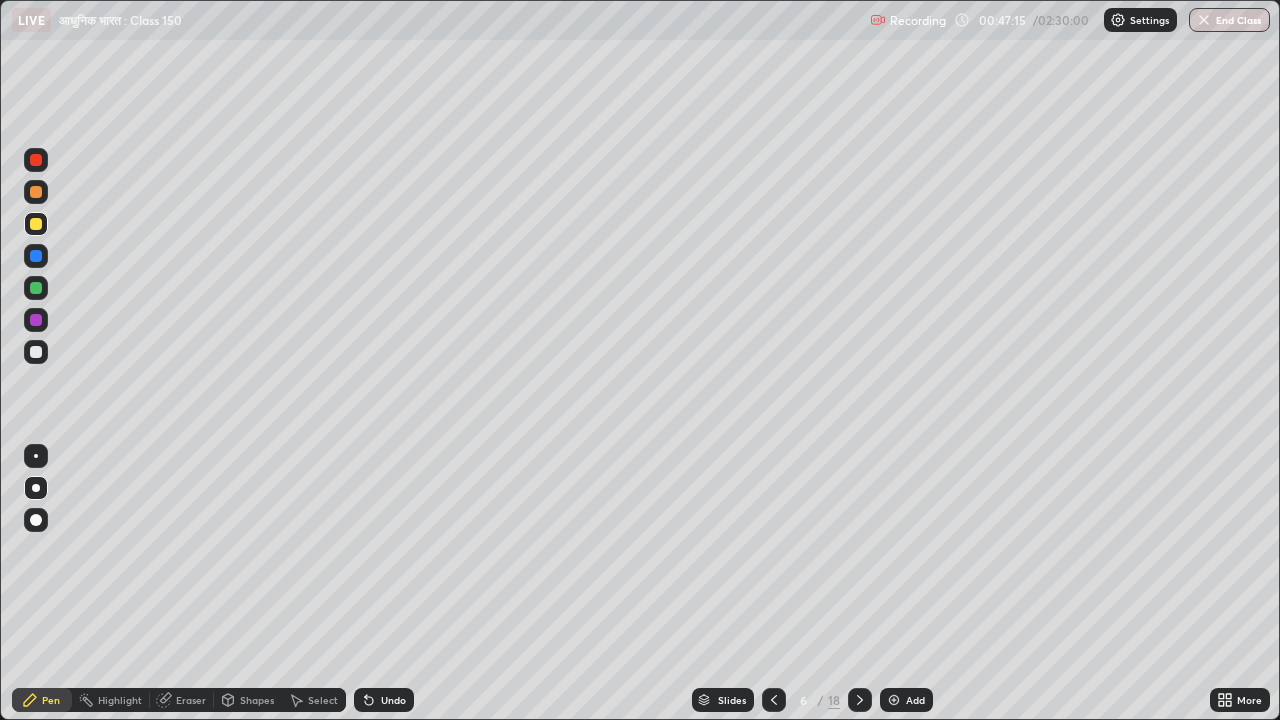click 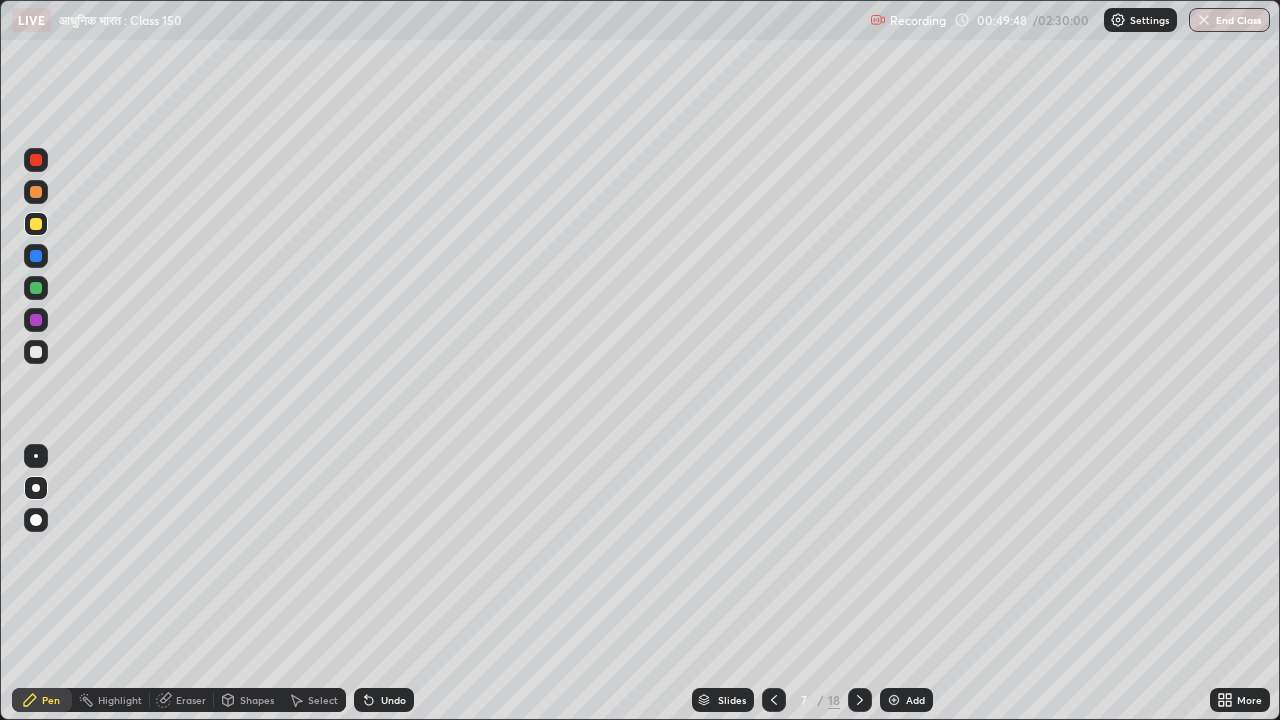 click 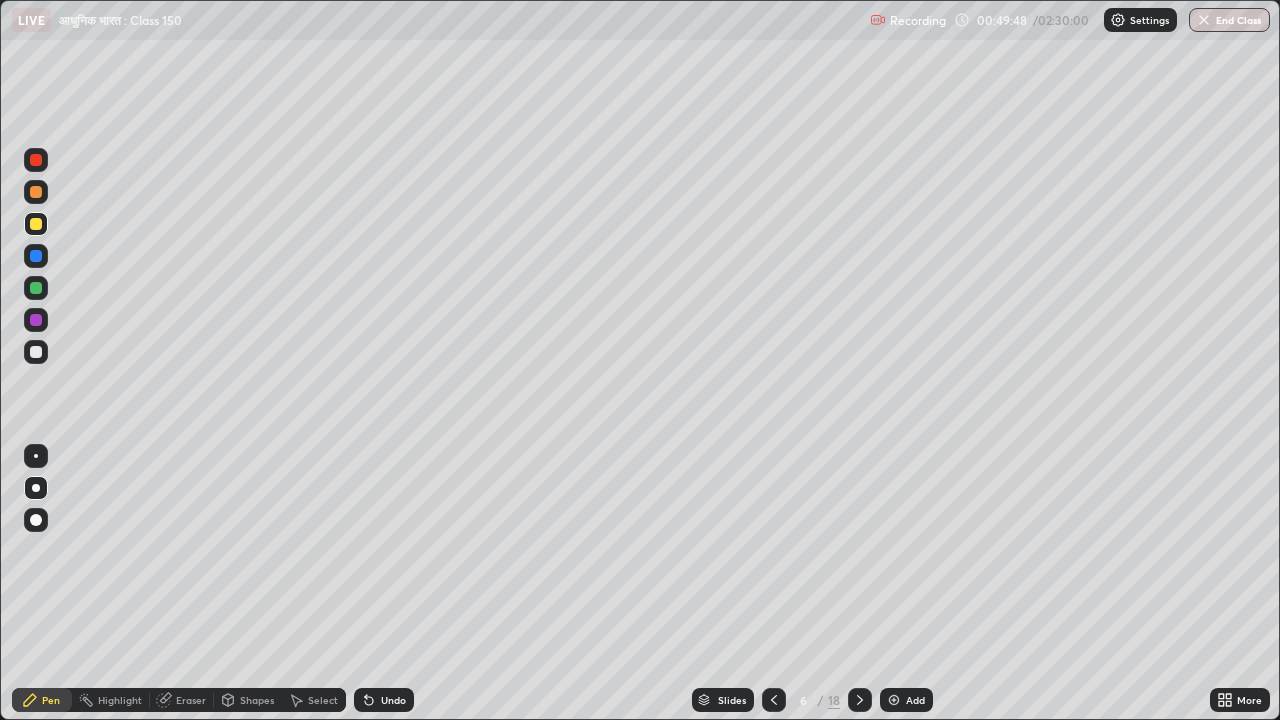 click 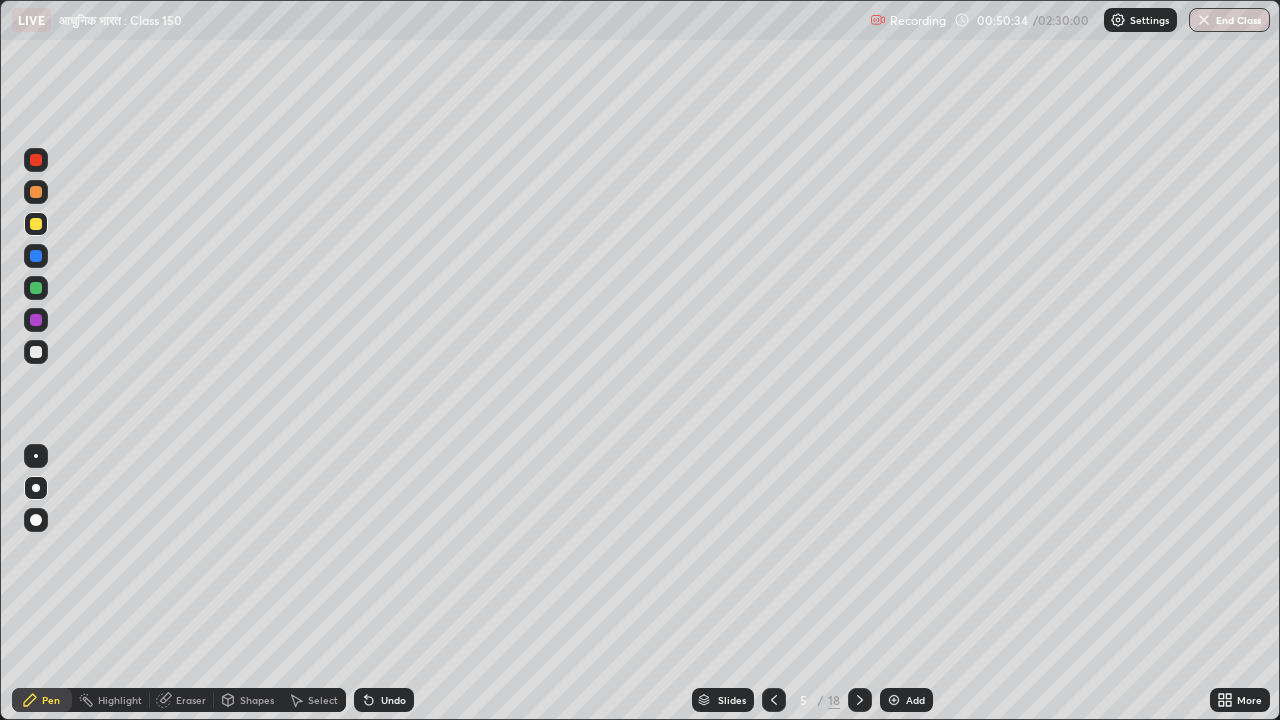 click 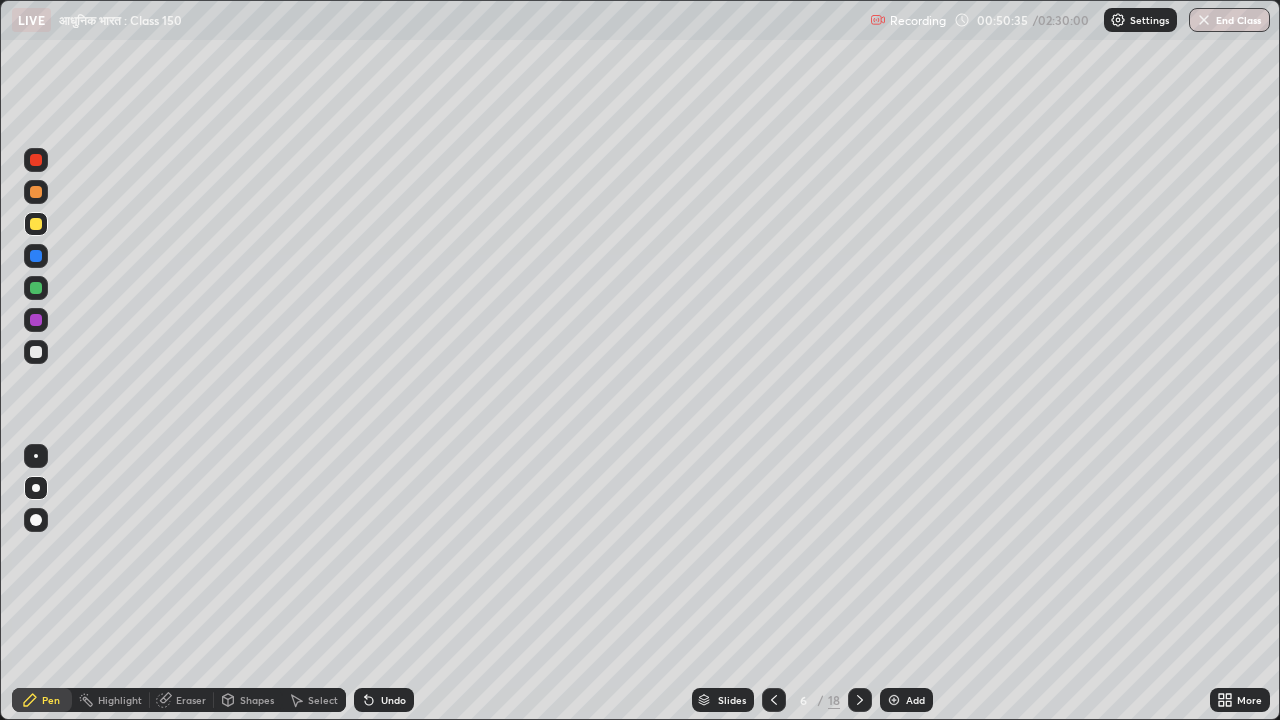 click 